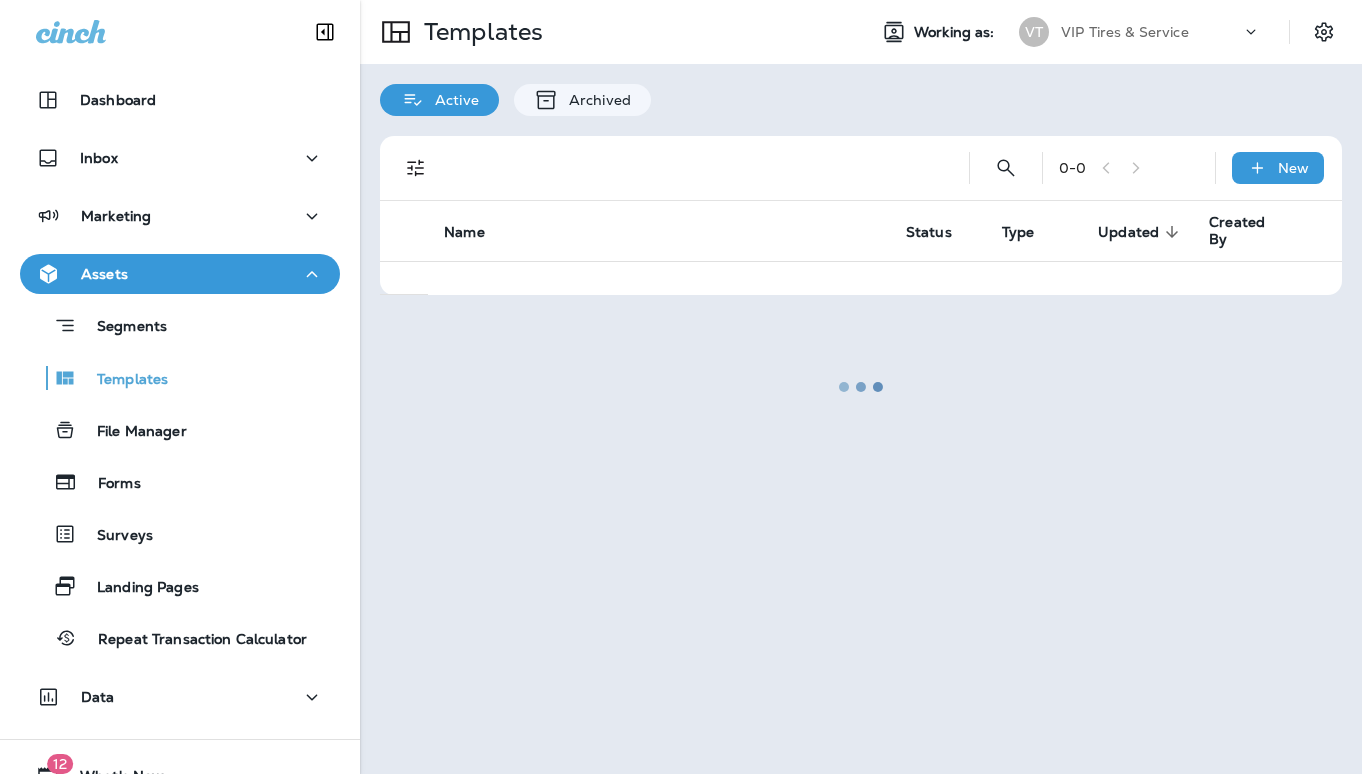 scroll, scrollTop: 0, scrollLeft: 0, axis: both 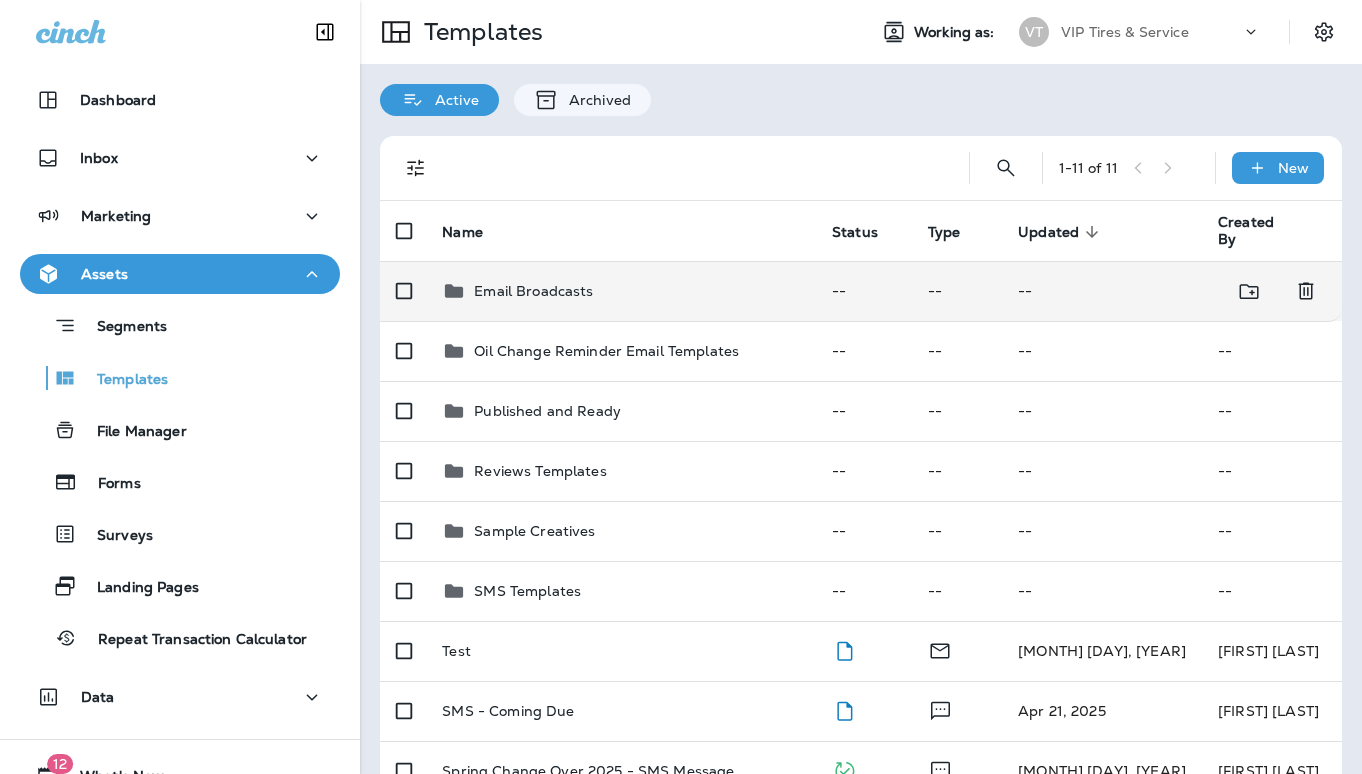click on "Email Broadcasts" at bounding box center (533, 291) 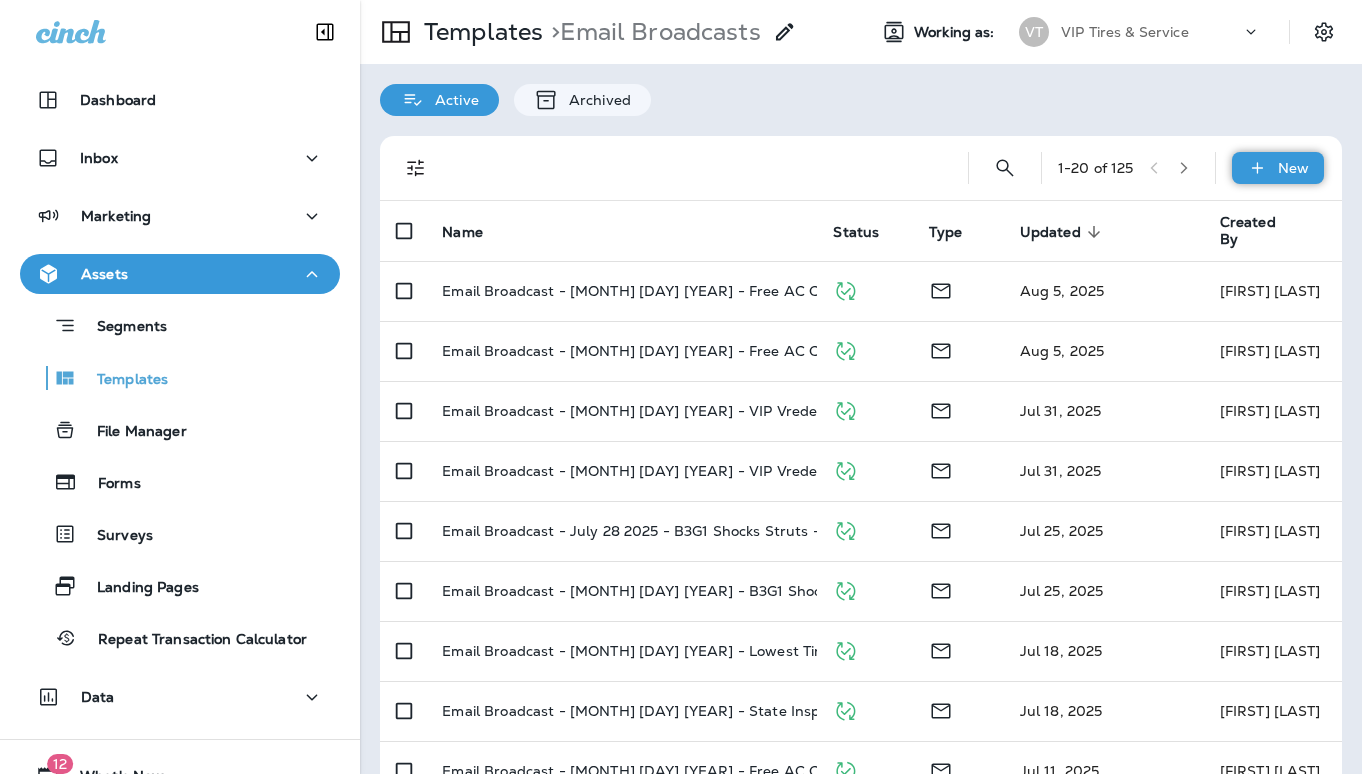 click 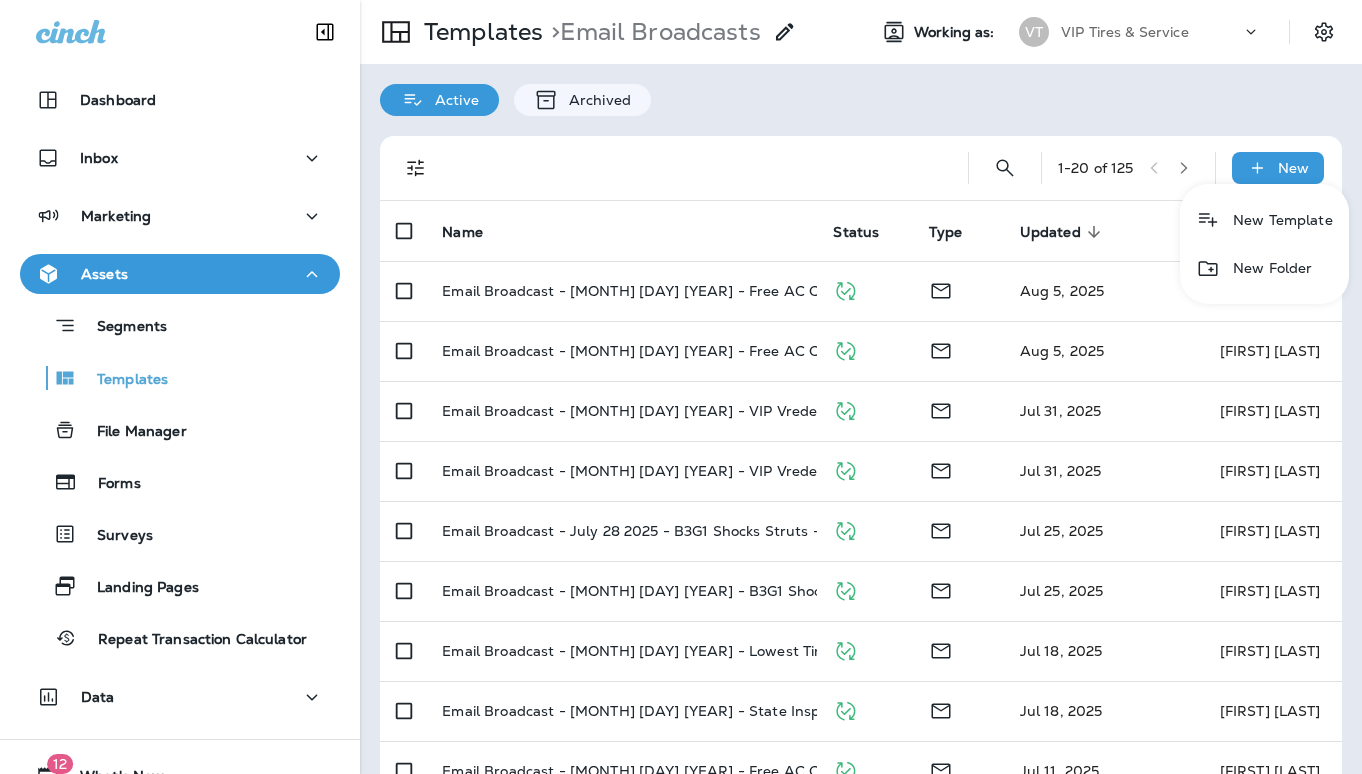 click at bounding box center (681, 387) 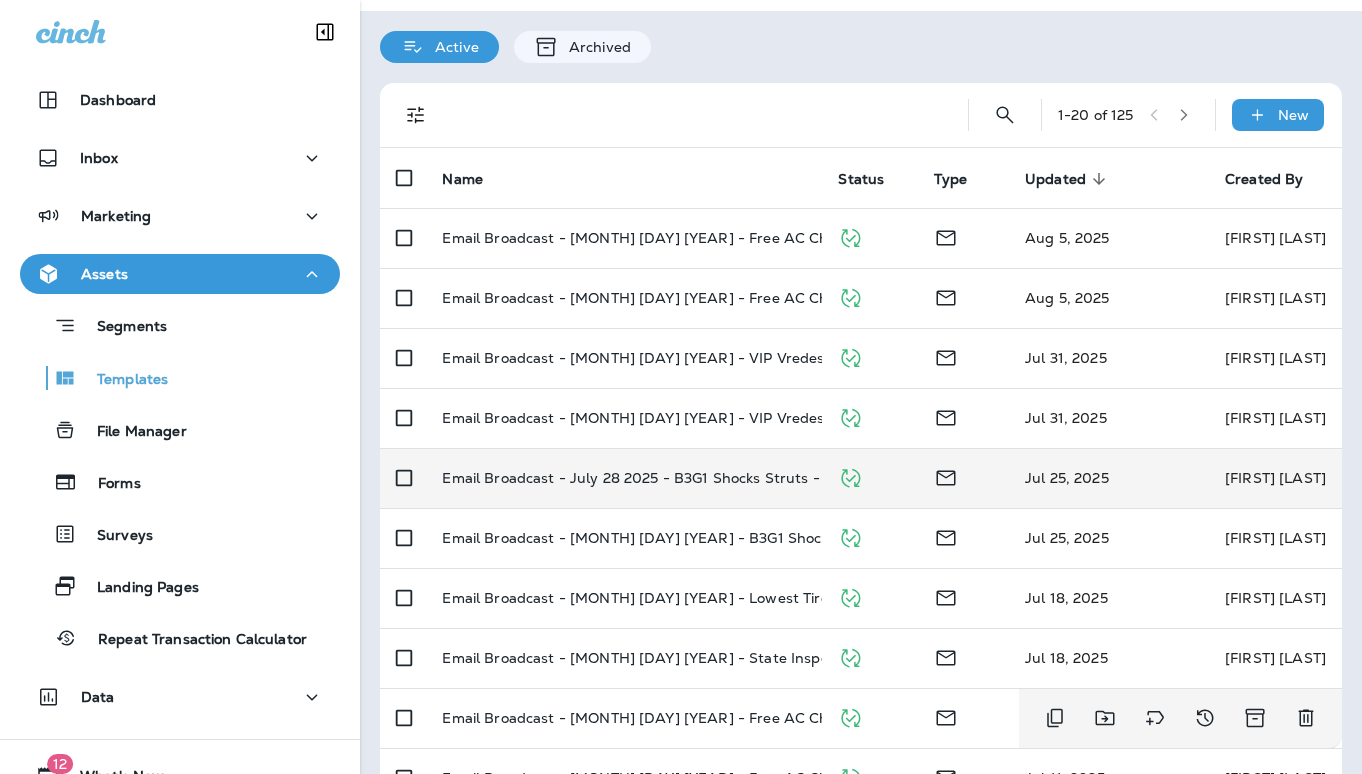 scroll, scrollTop: 44, scrollLeft: 0, axis: vertical 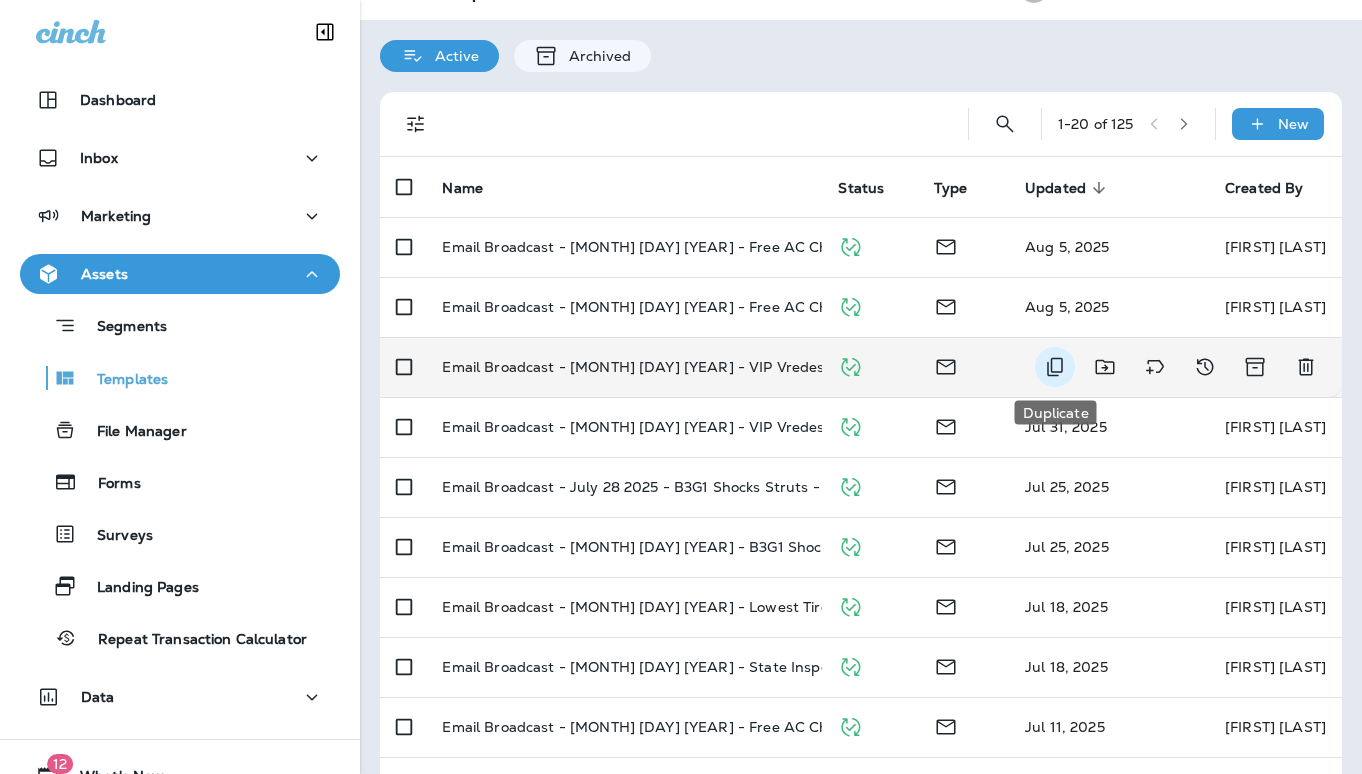 click 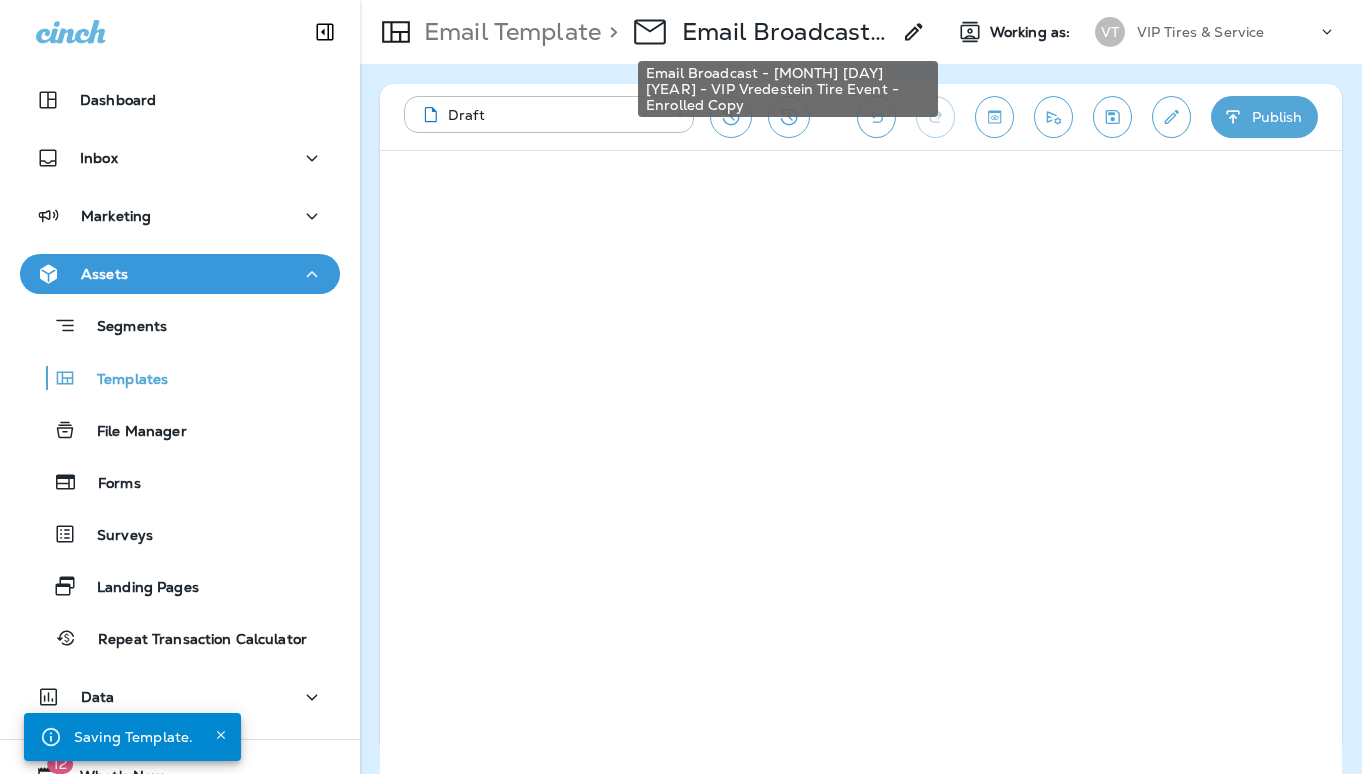 click on "Email Broadcast - [MONTH] [DAY] [YEAR] - VIP Vredestein Tire Event - Enrolled Copy" at bounding box center [786, 32] 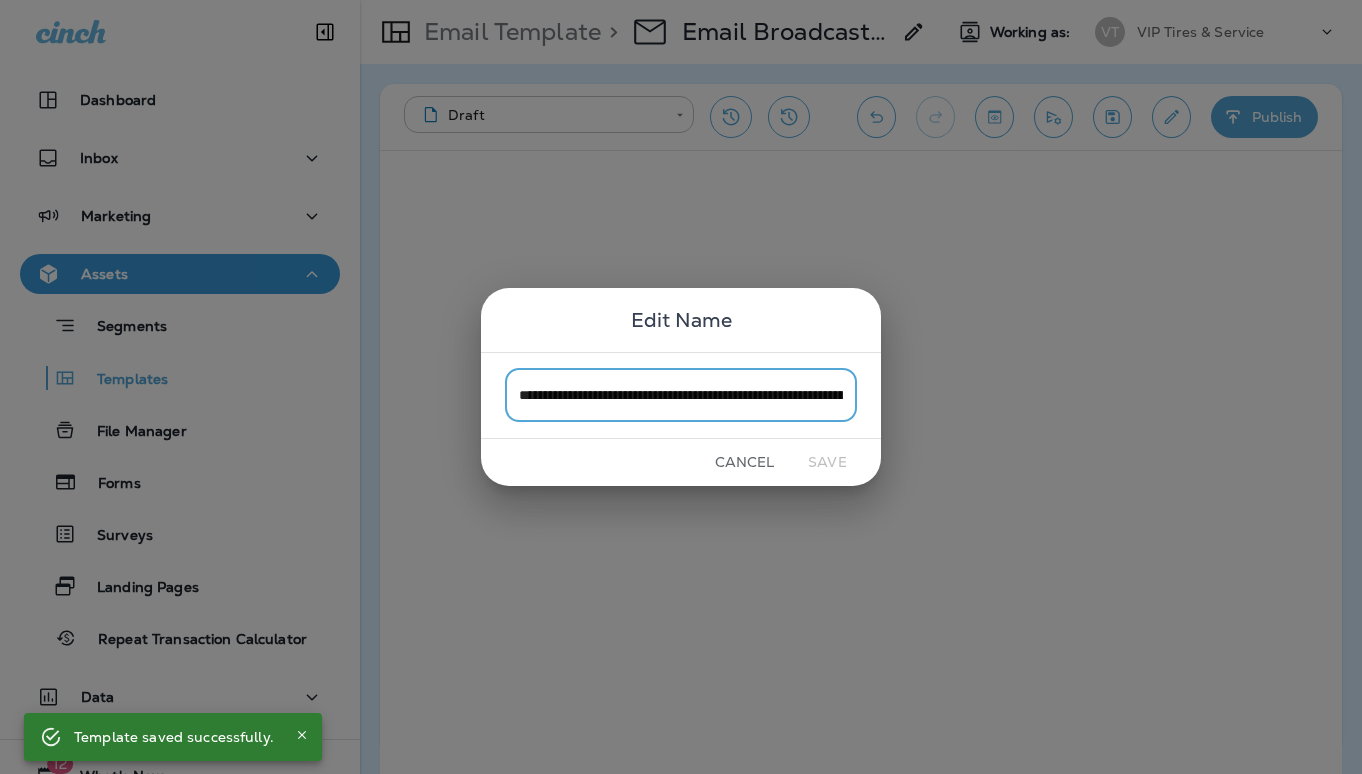 scroll, scrollTop: 0, scrollLeft: 173, axis: horizontal 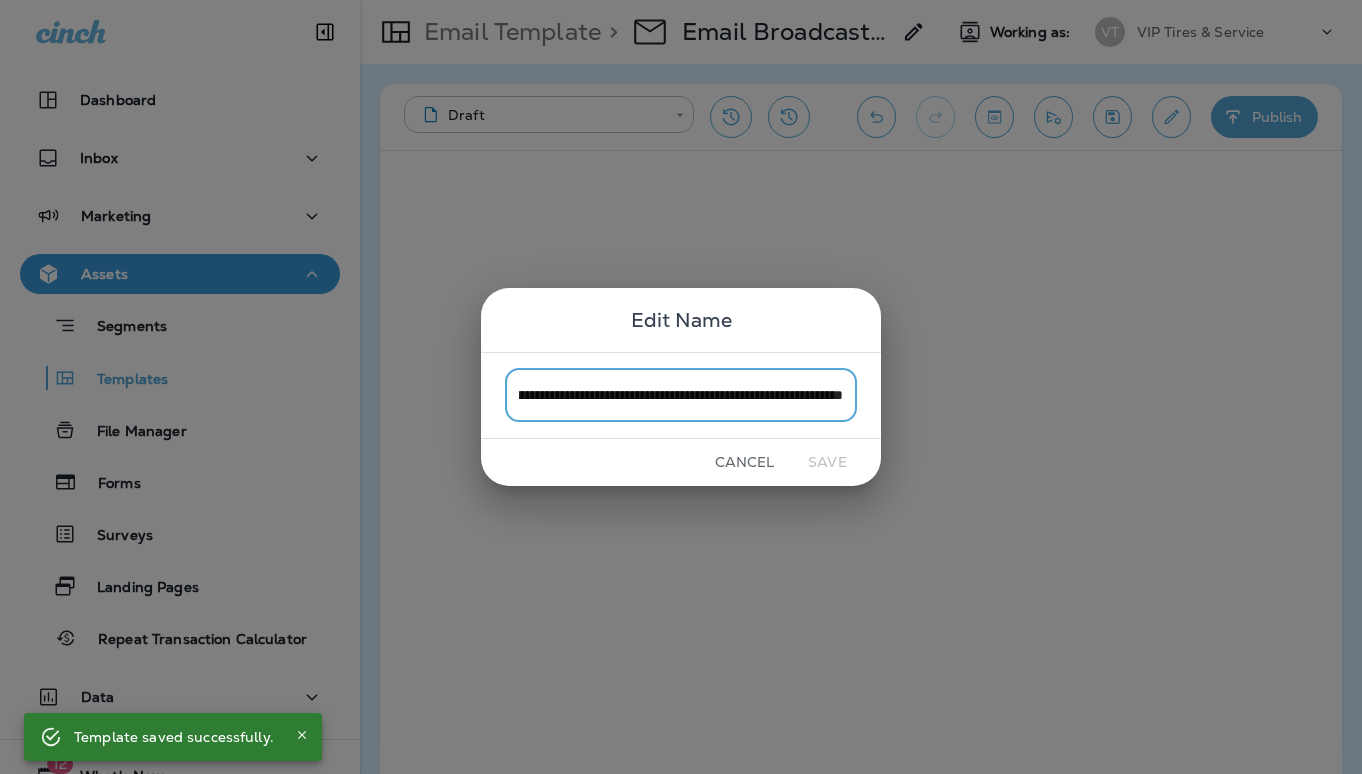 click on "**********" at bounding box center [681, 395] 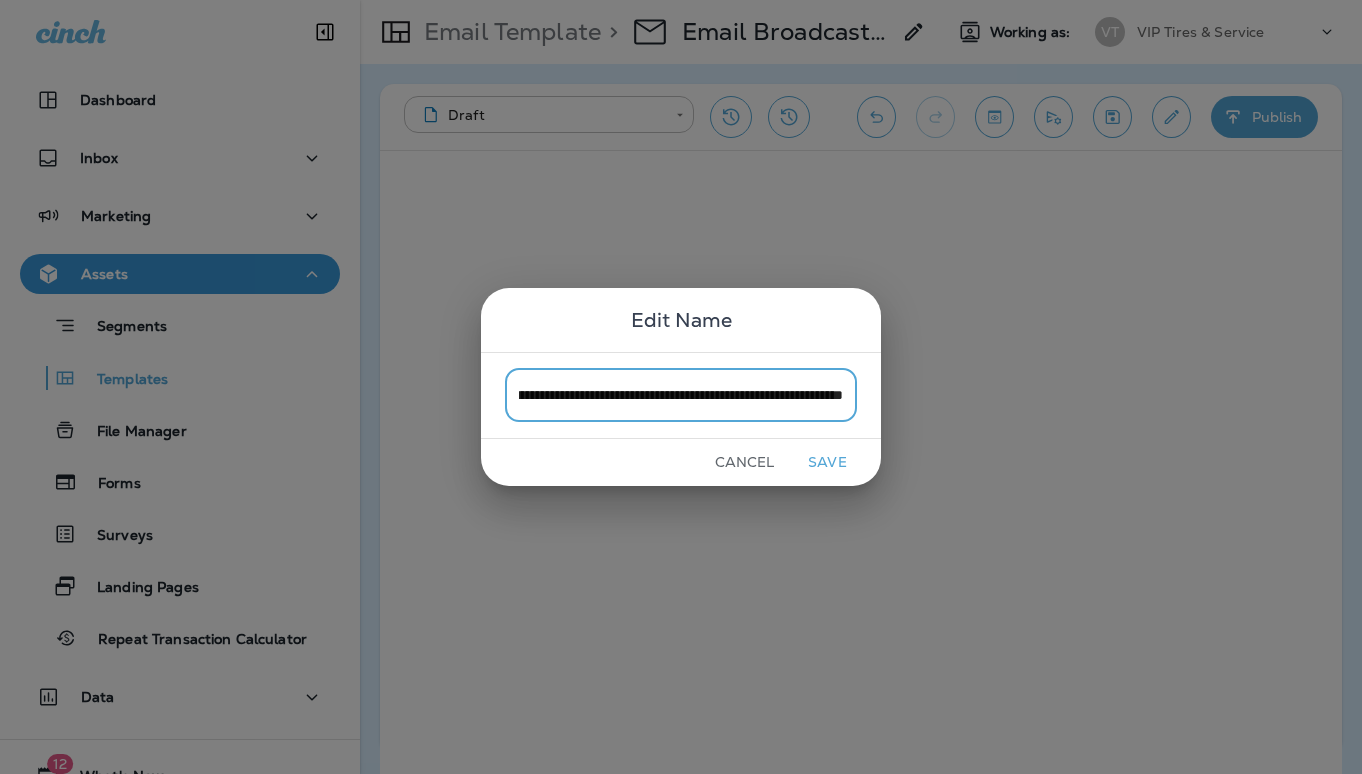 scroll, scrollTop: 0, scrollLeft: 200, axis: horizontal 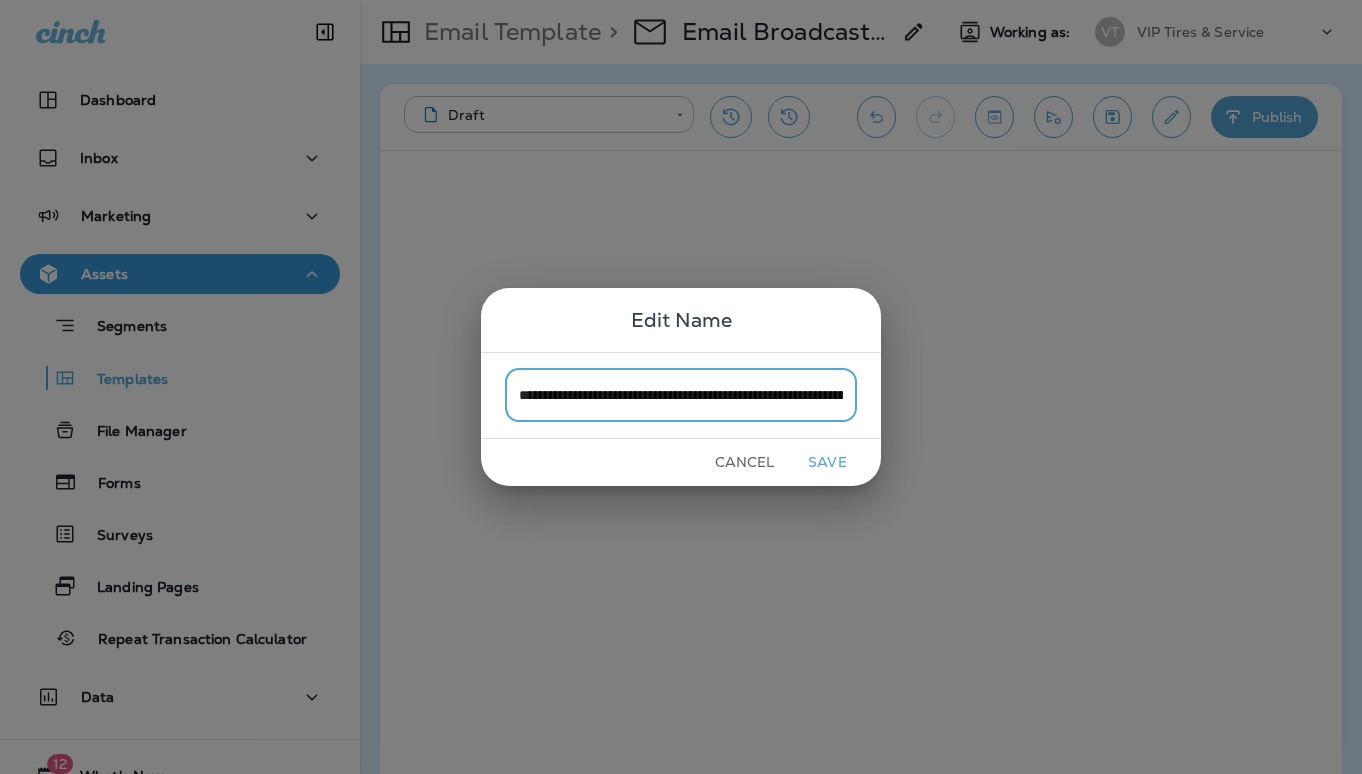 drag, startPoint x: 703, startPoint y: 396, endPoint x: 736, endPoint y: 402, distance: 33.54102 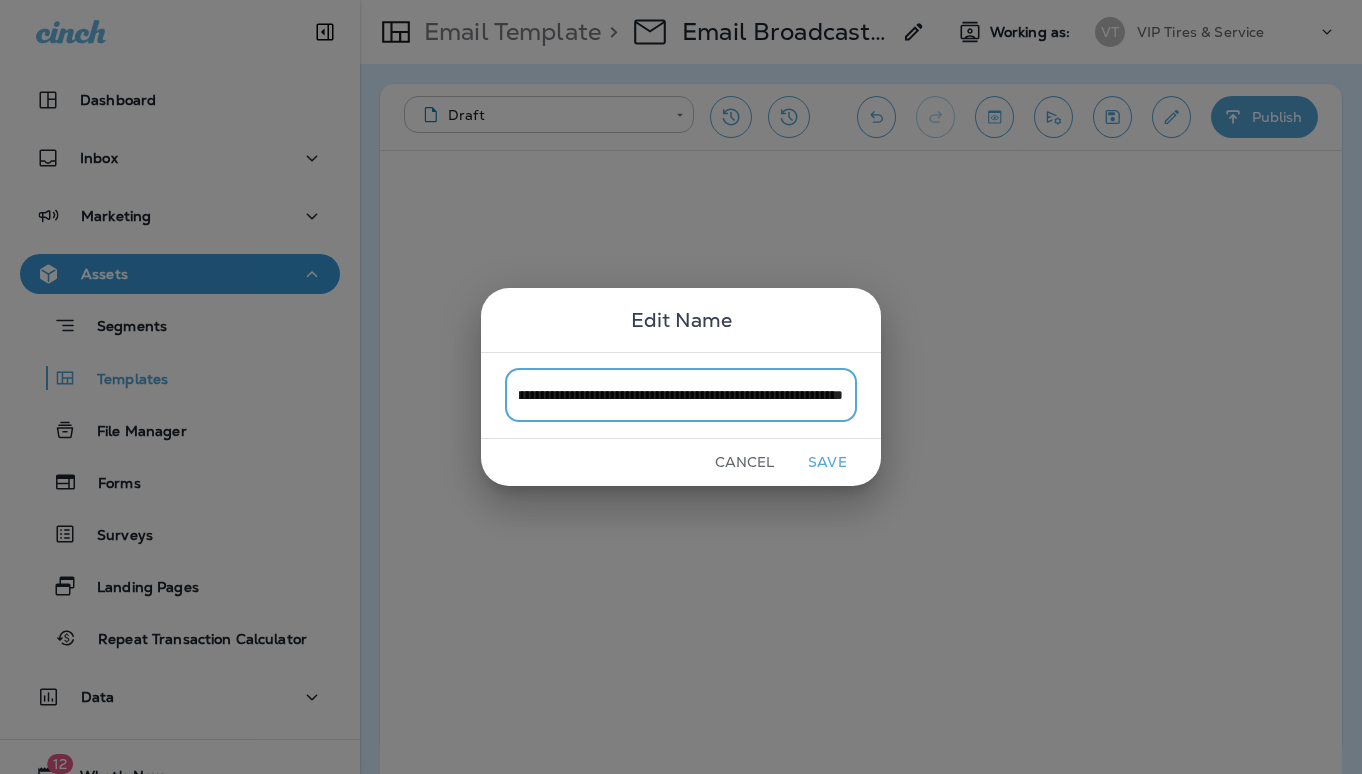 scroll, scrollTop: 0, scrollLeft: 17, axis: horizontal 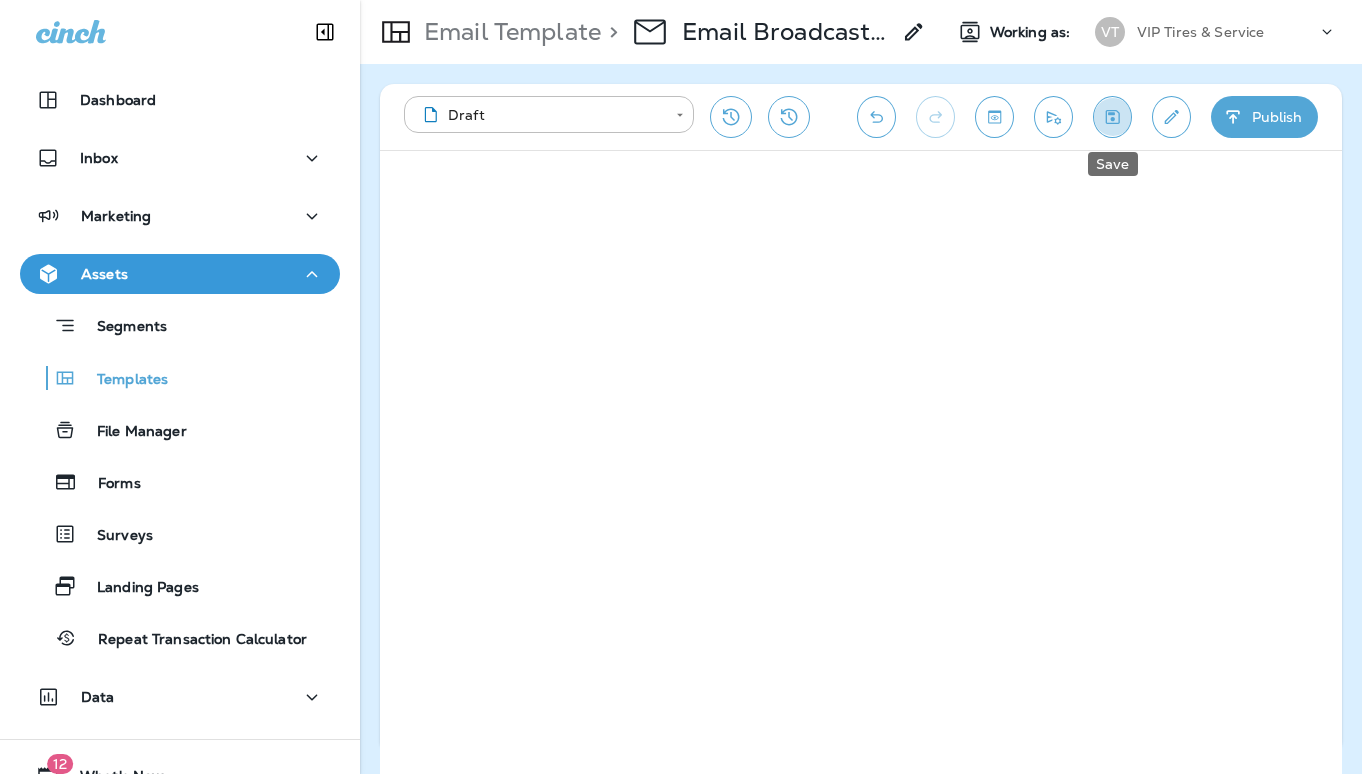 click 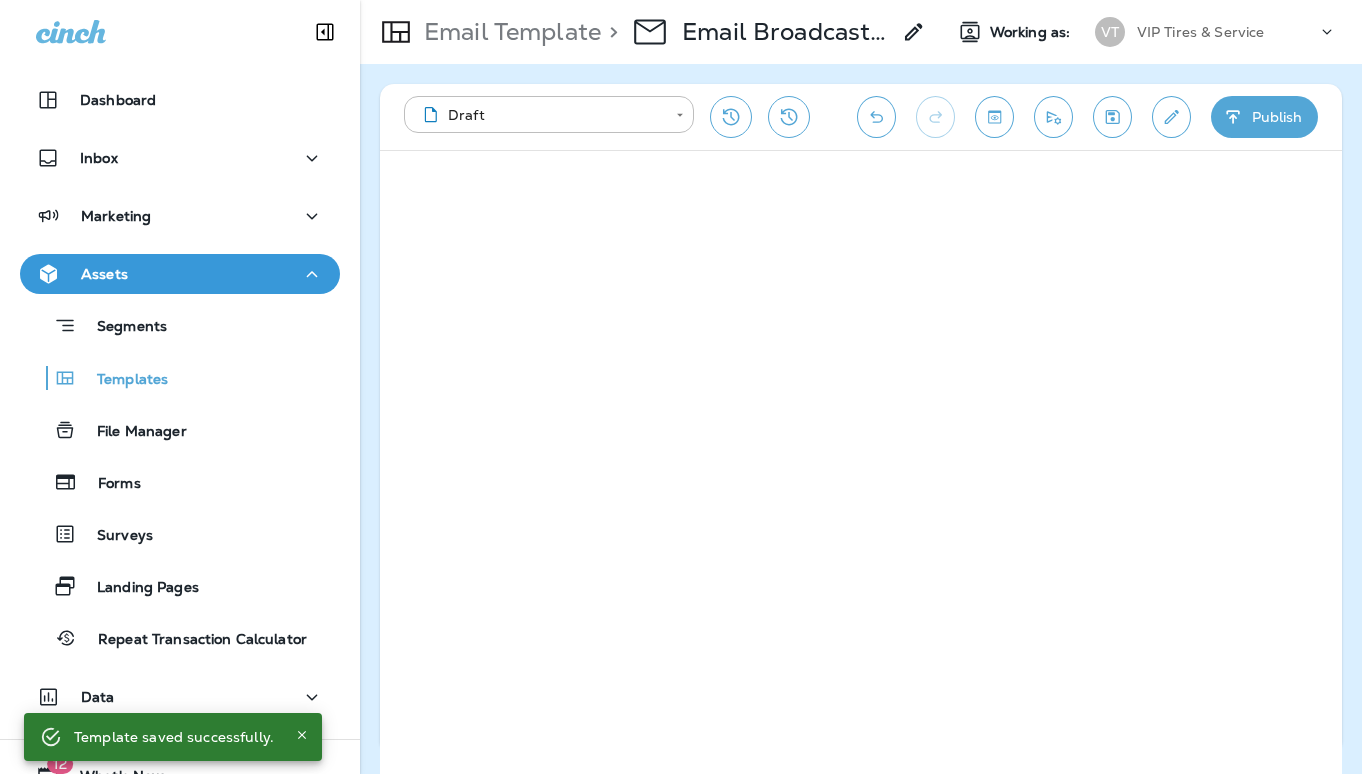 click 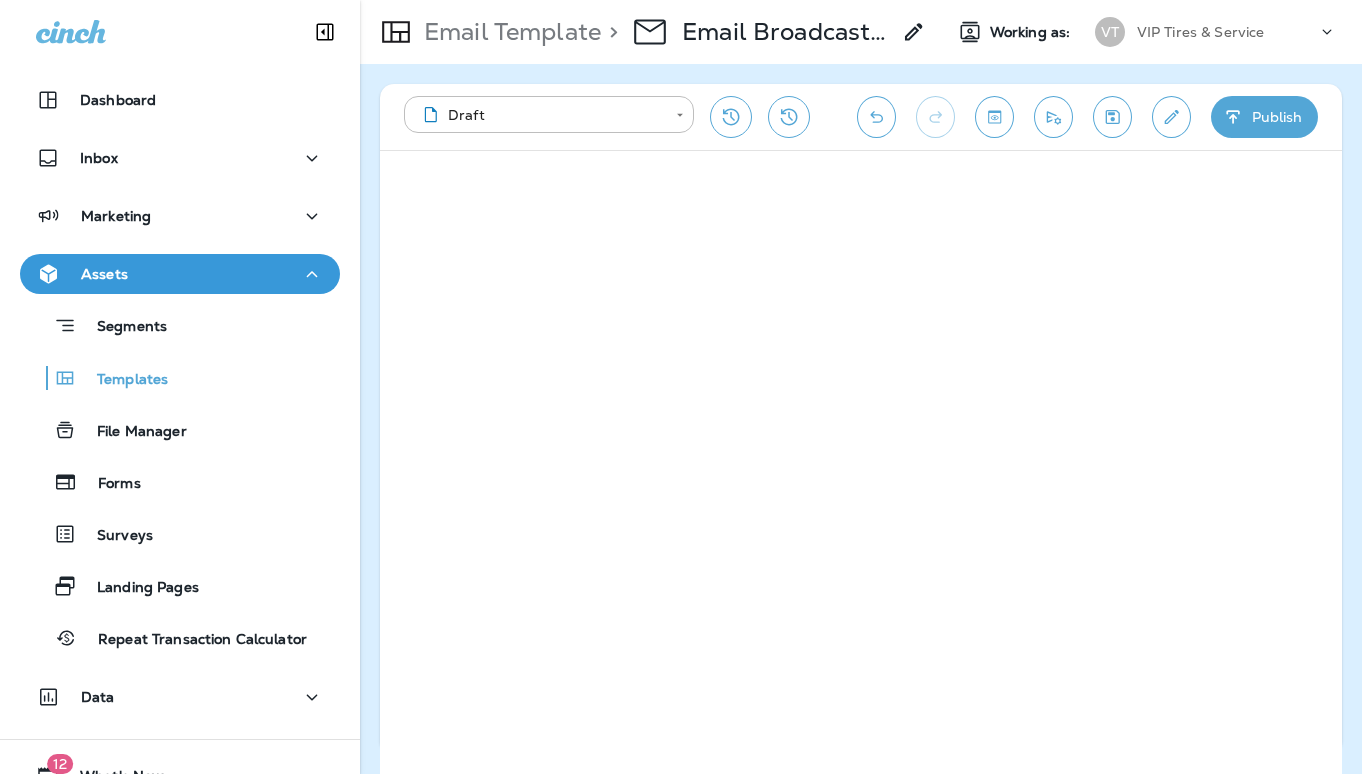click on "Publish" at bounding box center (1264, 117) 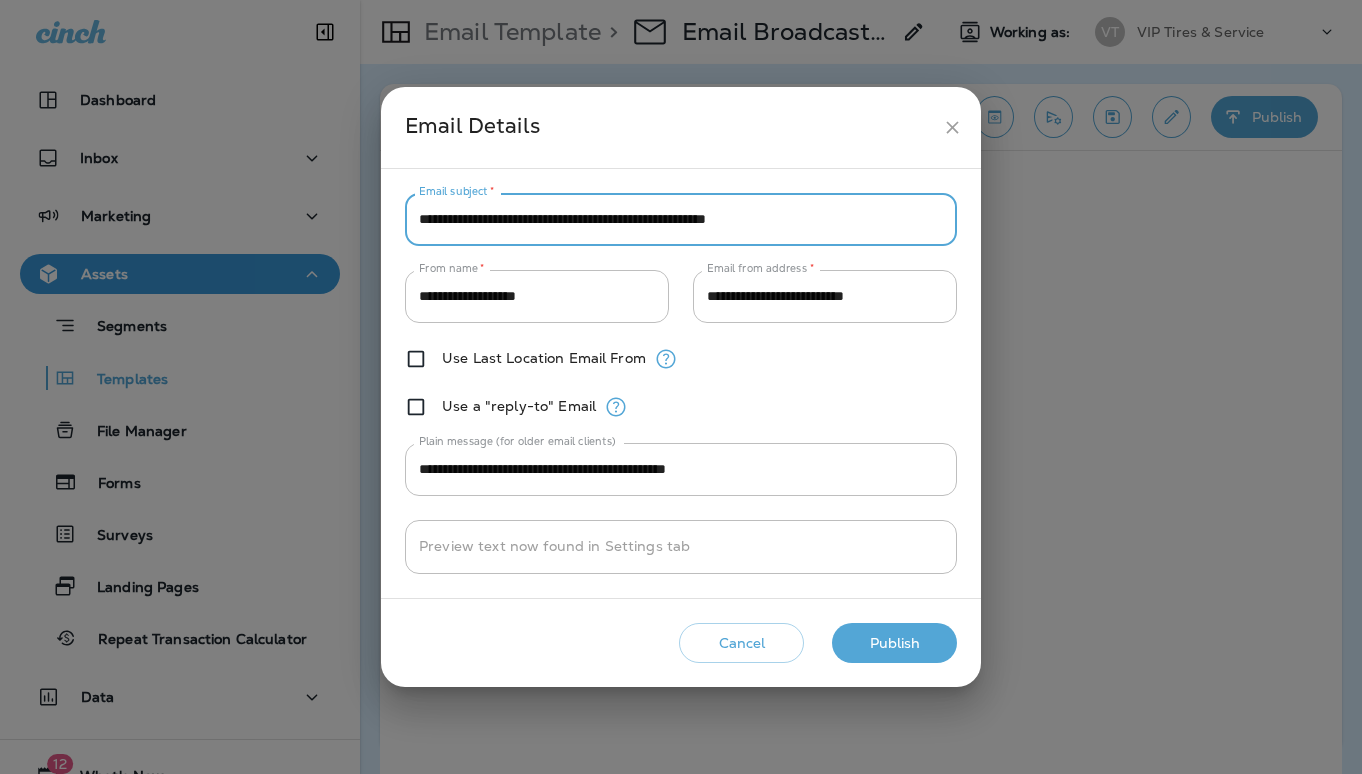 click on "**********" at bounding box center (681, 219) 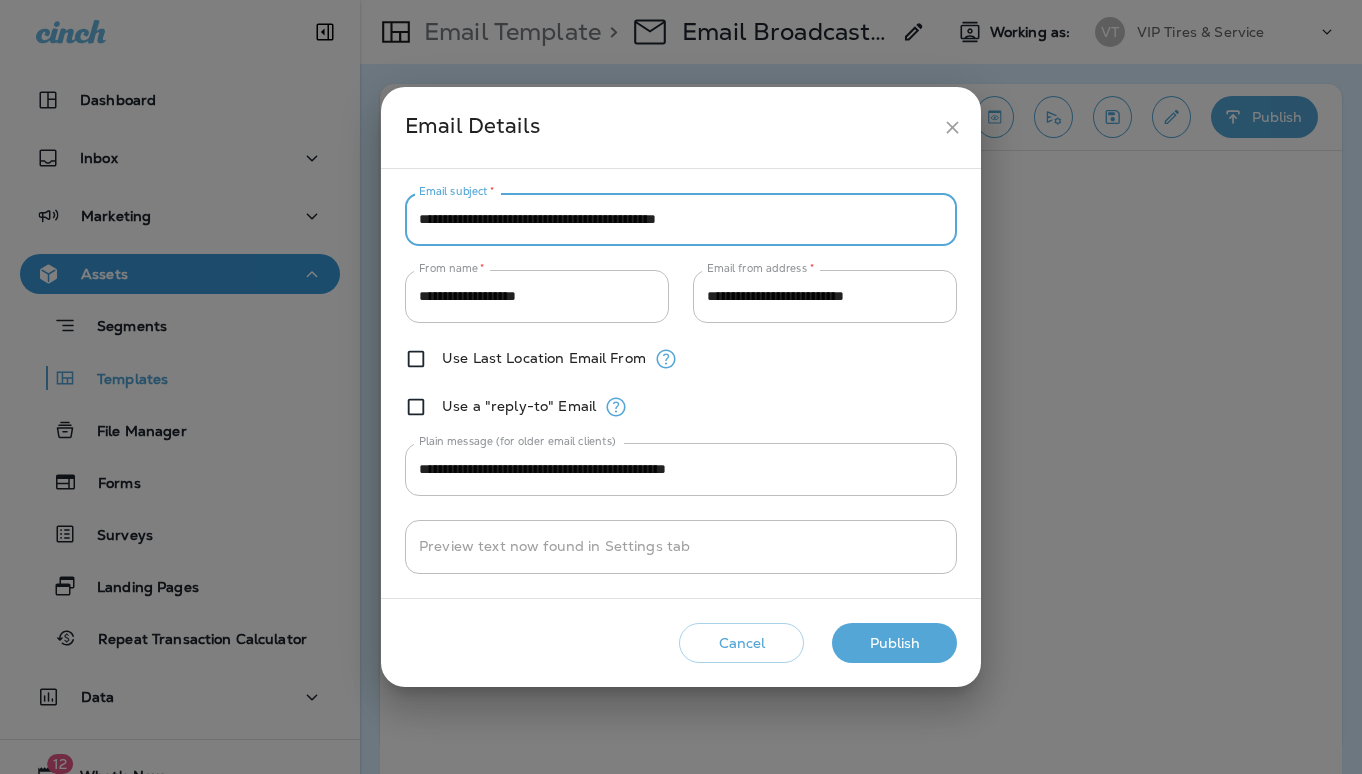 drag, startPoint x: 520, startPoint y: 218, endPoint x: 404, endPoint y: 222, distance: 116.06895 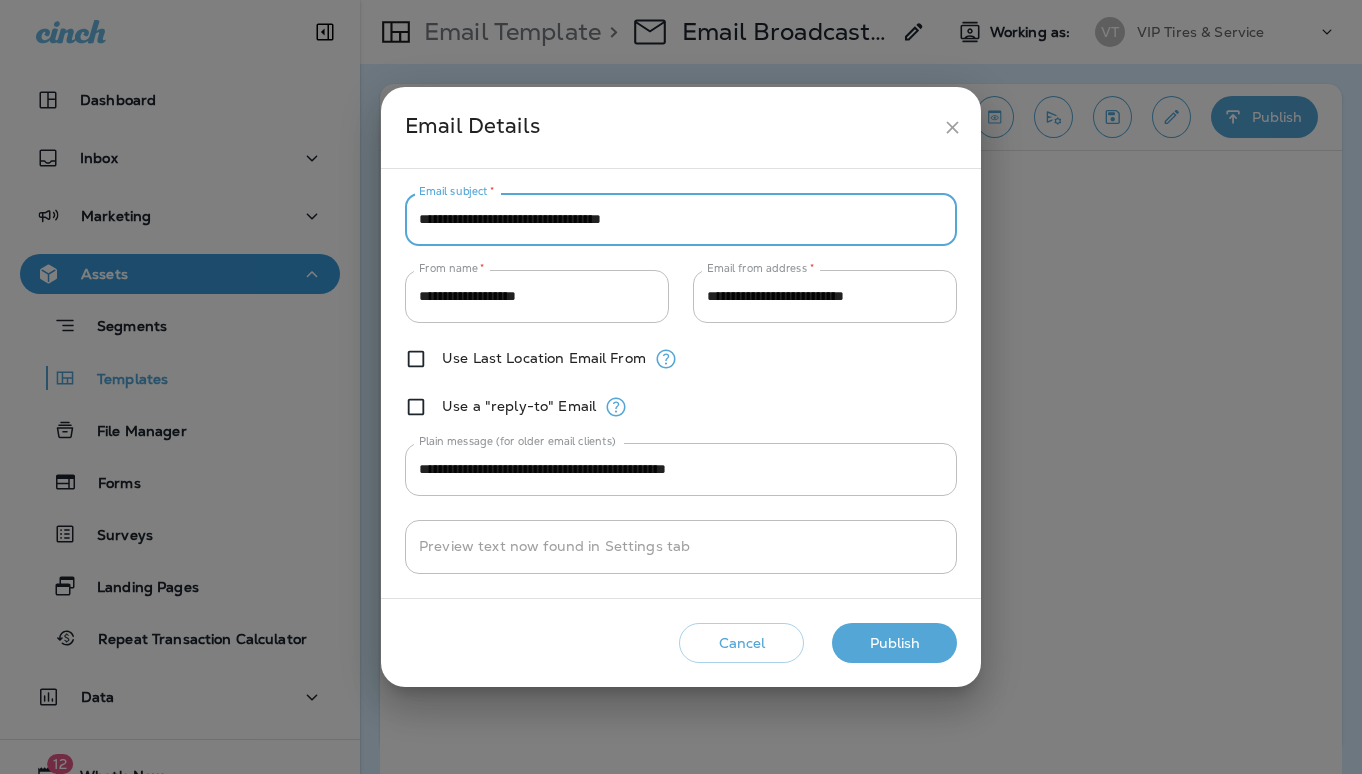 click on "**********" at bounding box center (681, 219) 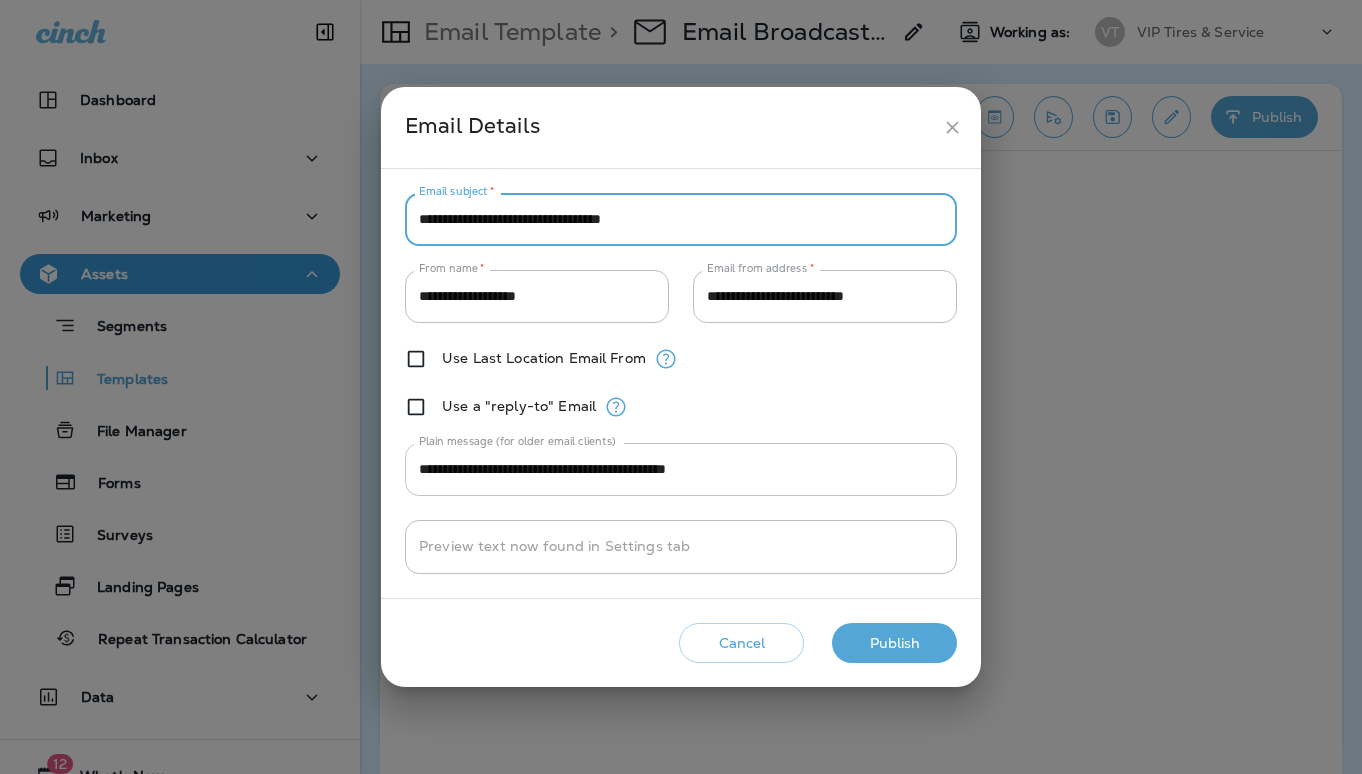 type on "**********" 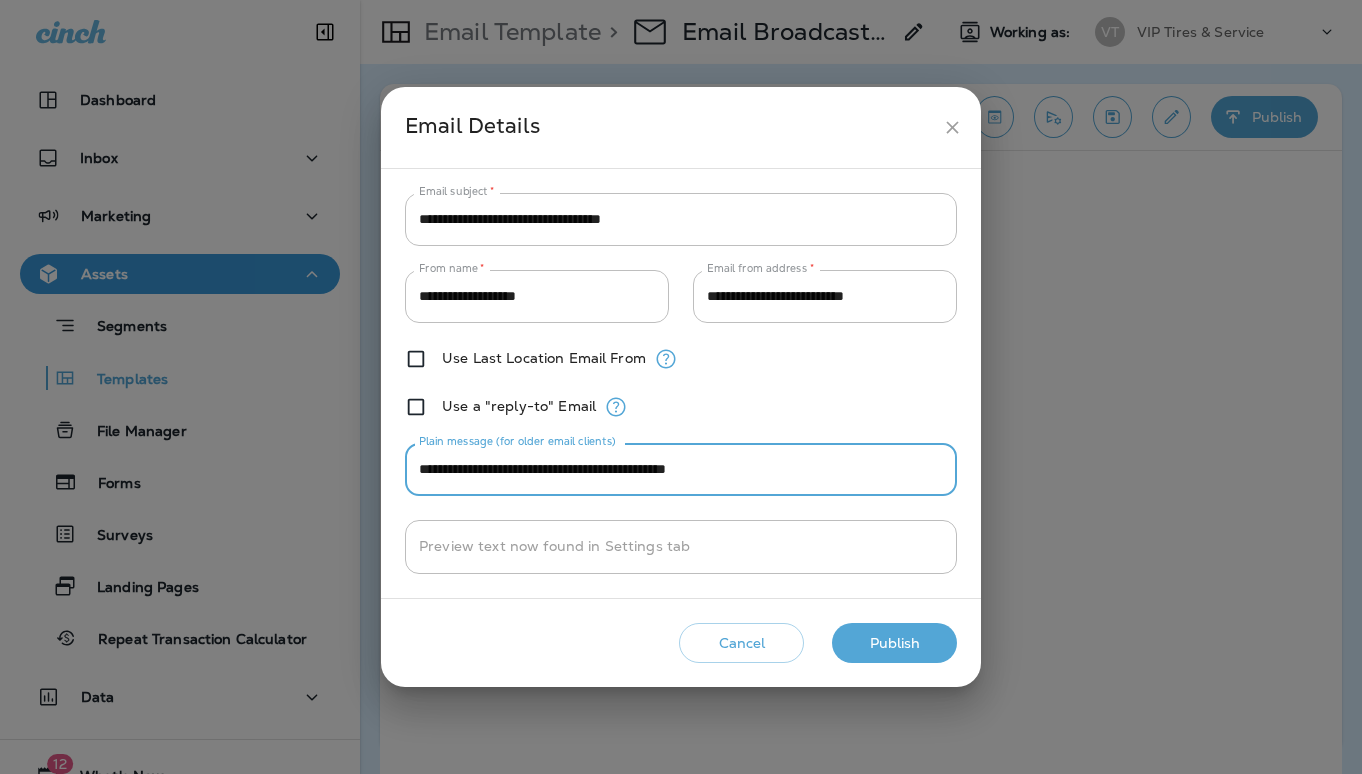 click on "**********" at bounding box center [681, 469] 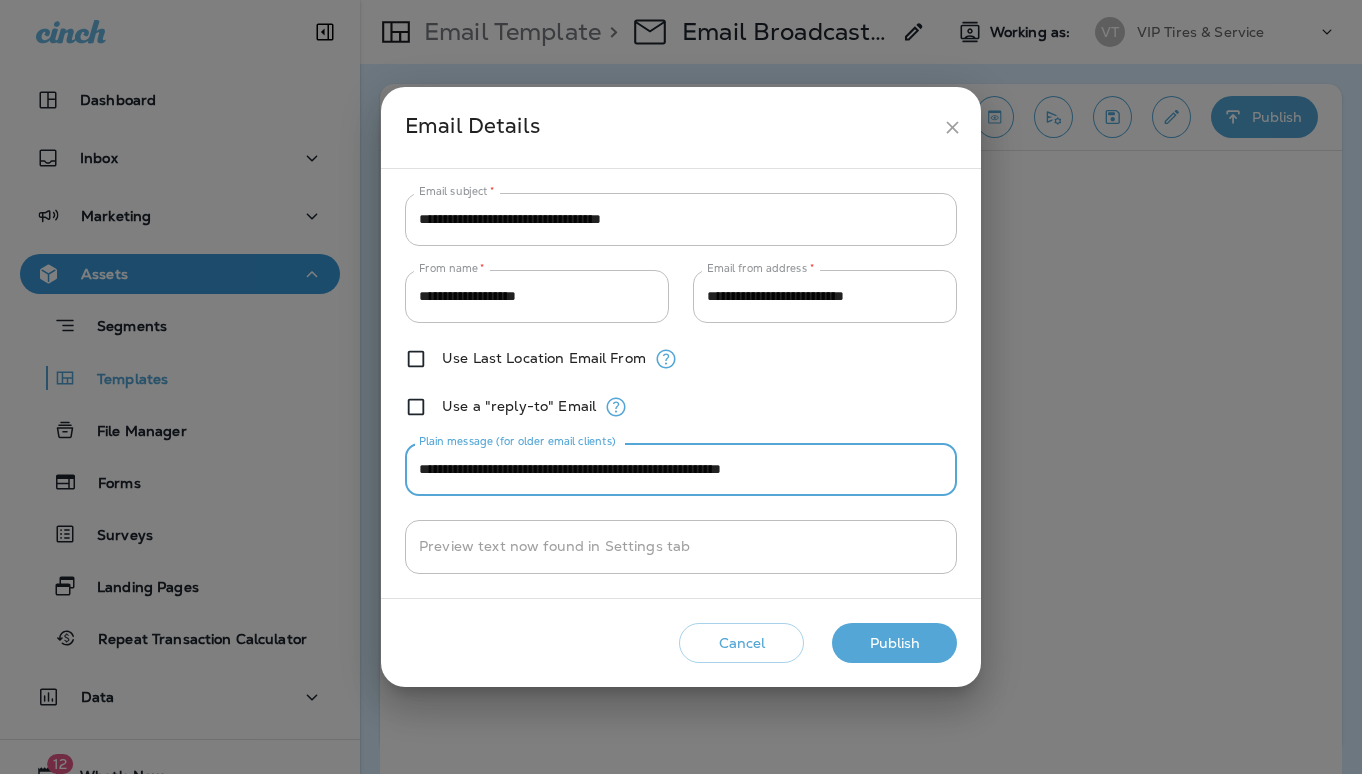 type on "**********" 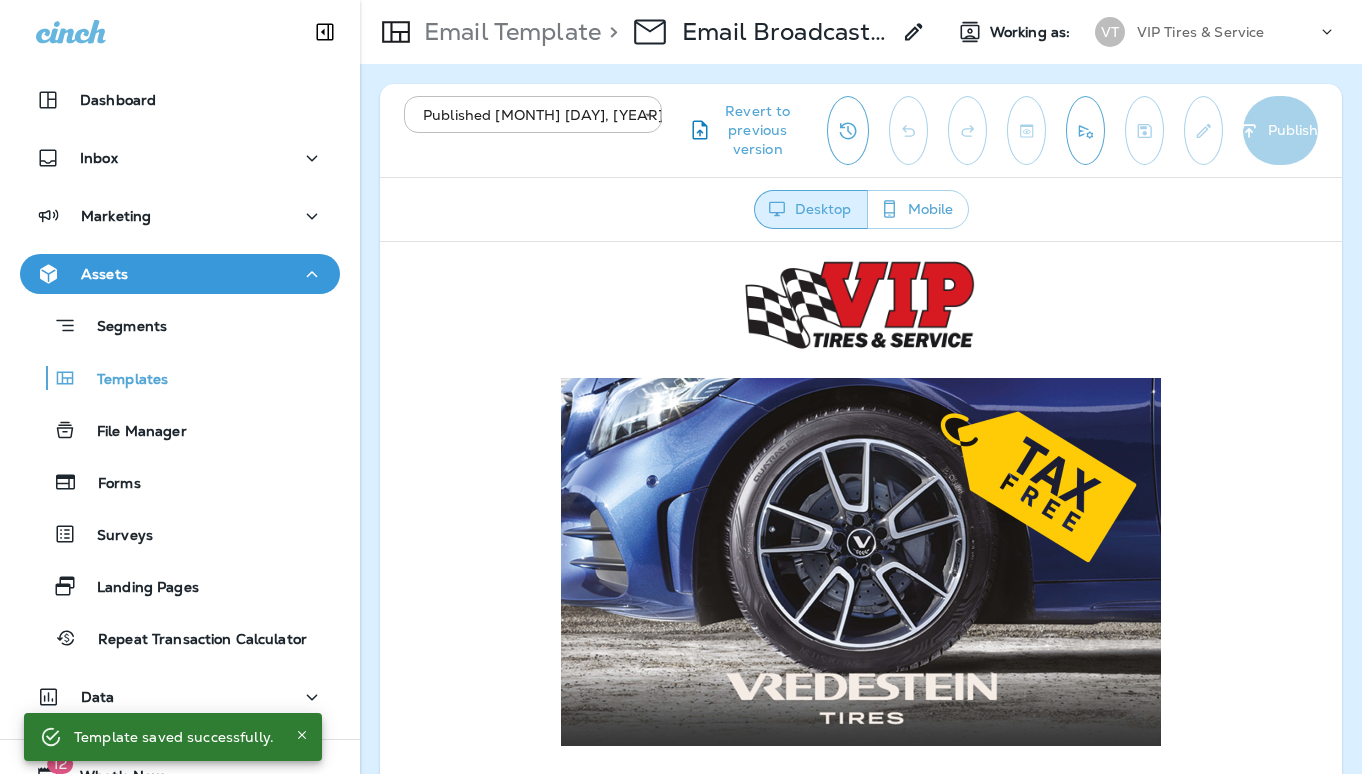 scroll, scrollTop: 0, scrollLeft: 0, axis: both 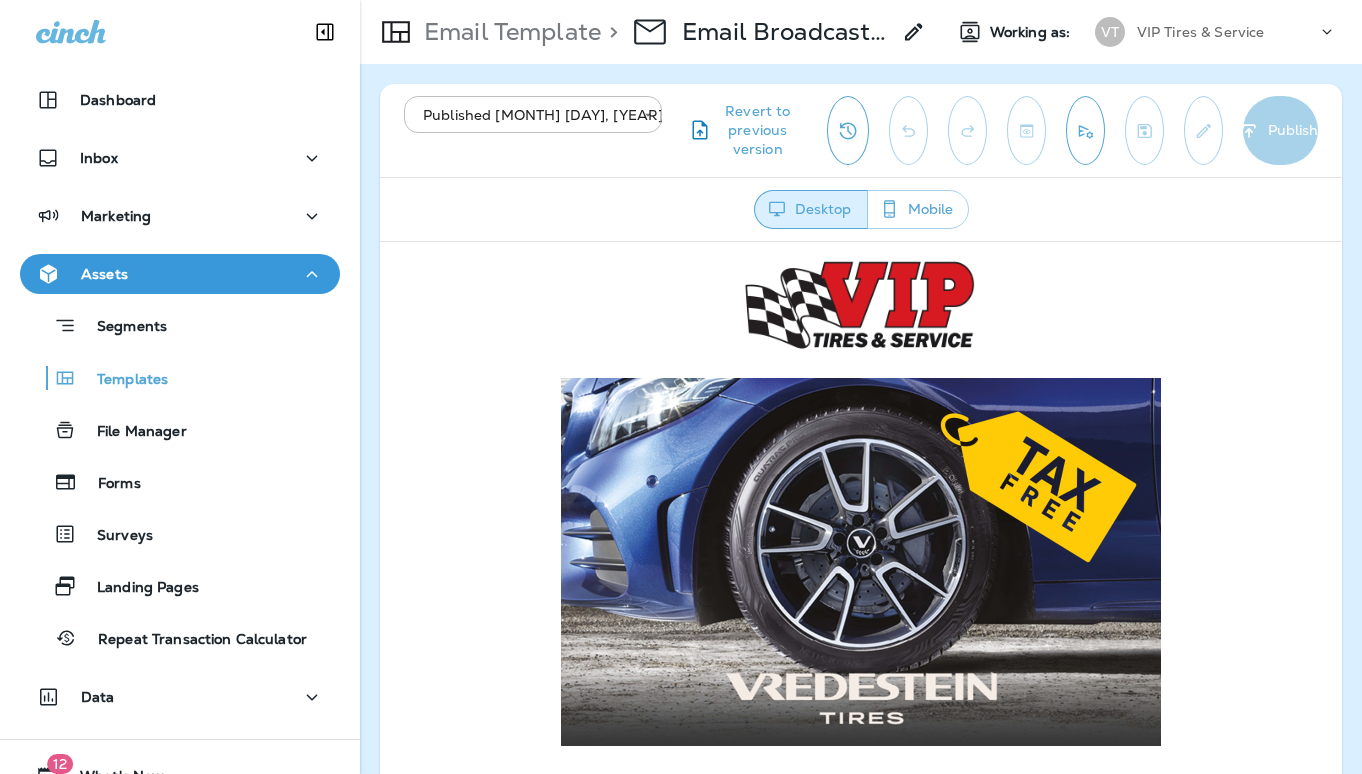 drag, startPoint x: 1277, startPoint y: 887, endPoint x: 896, endPoint y: 640, distance: 454.05948 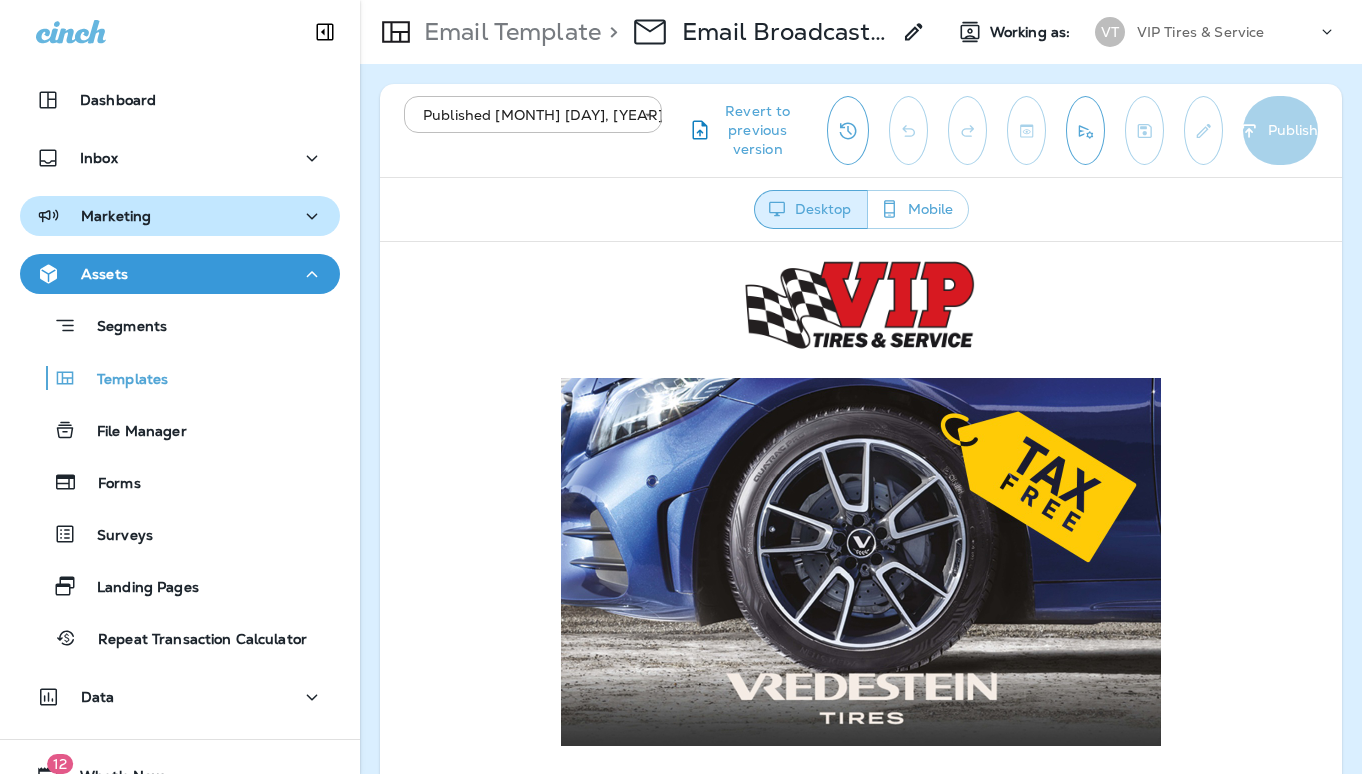 click on "Marketing" at bounding box center [116, 216] 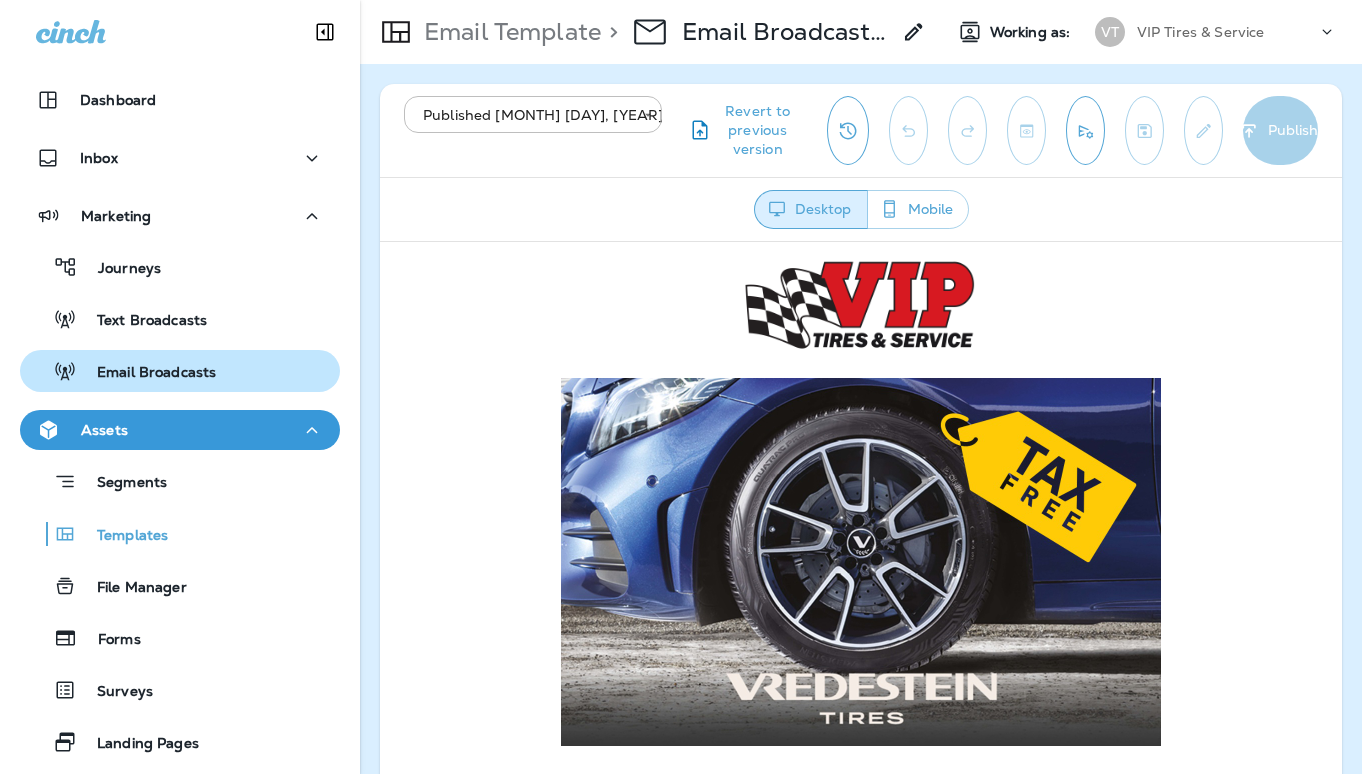 click on "Email Broadcasts" at bounding box center (146, 373) 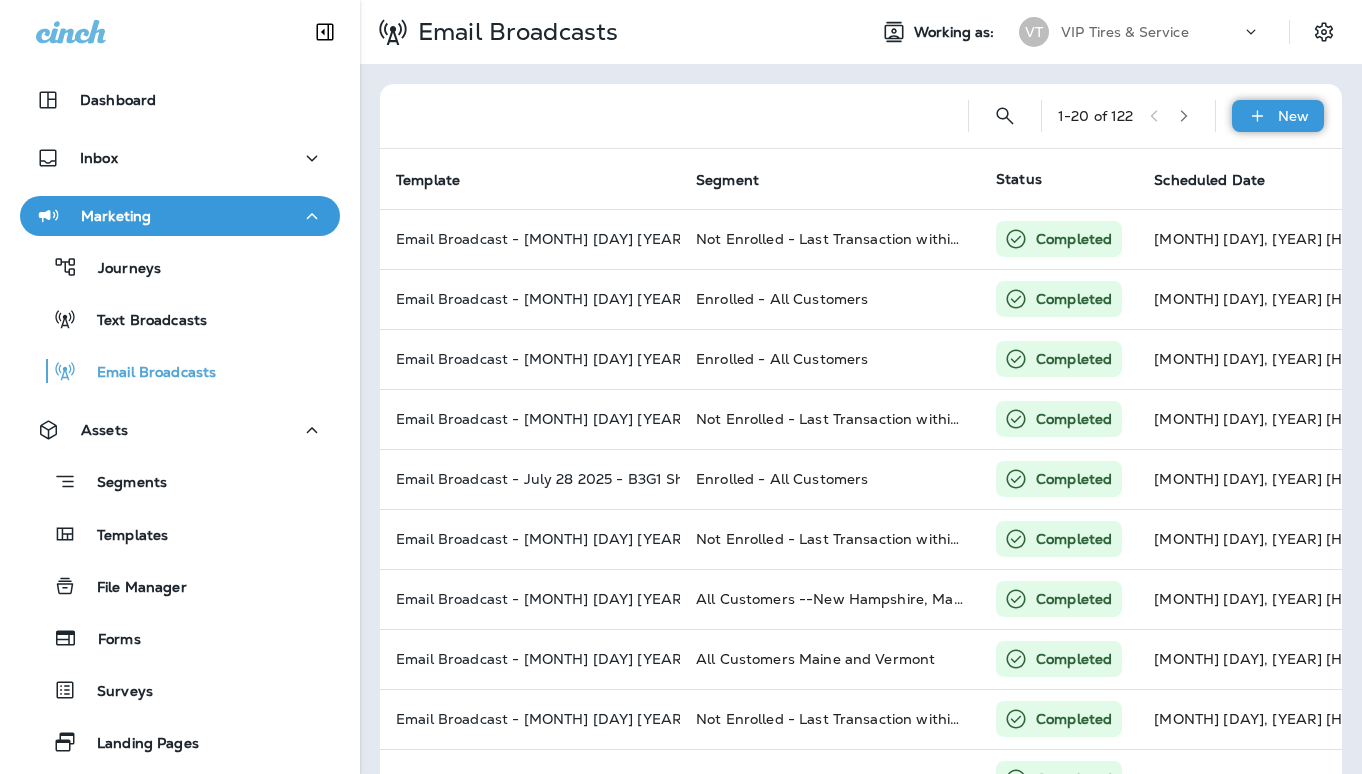 click on "New" at bounding box center (1293, 116) 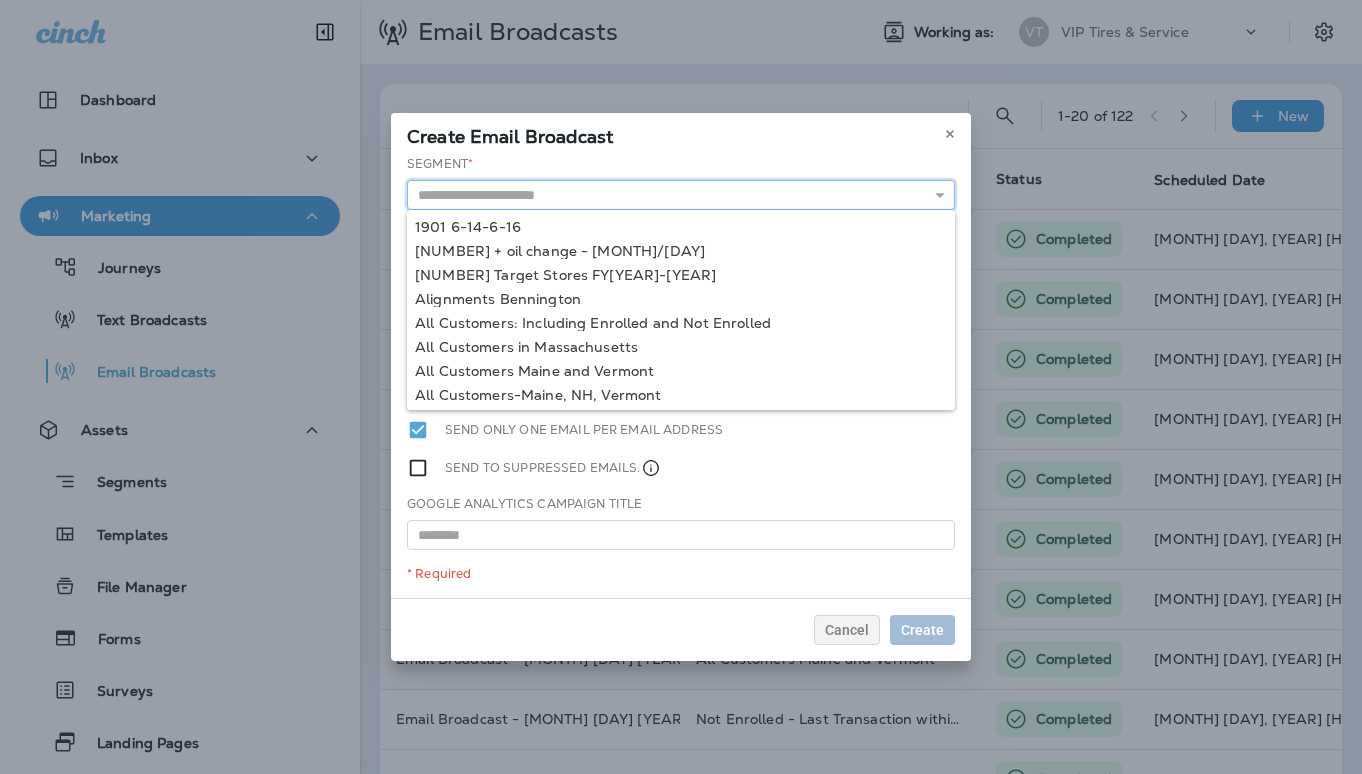 click at bounding box center [681, 195] 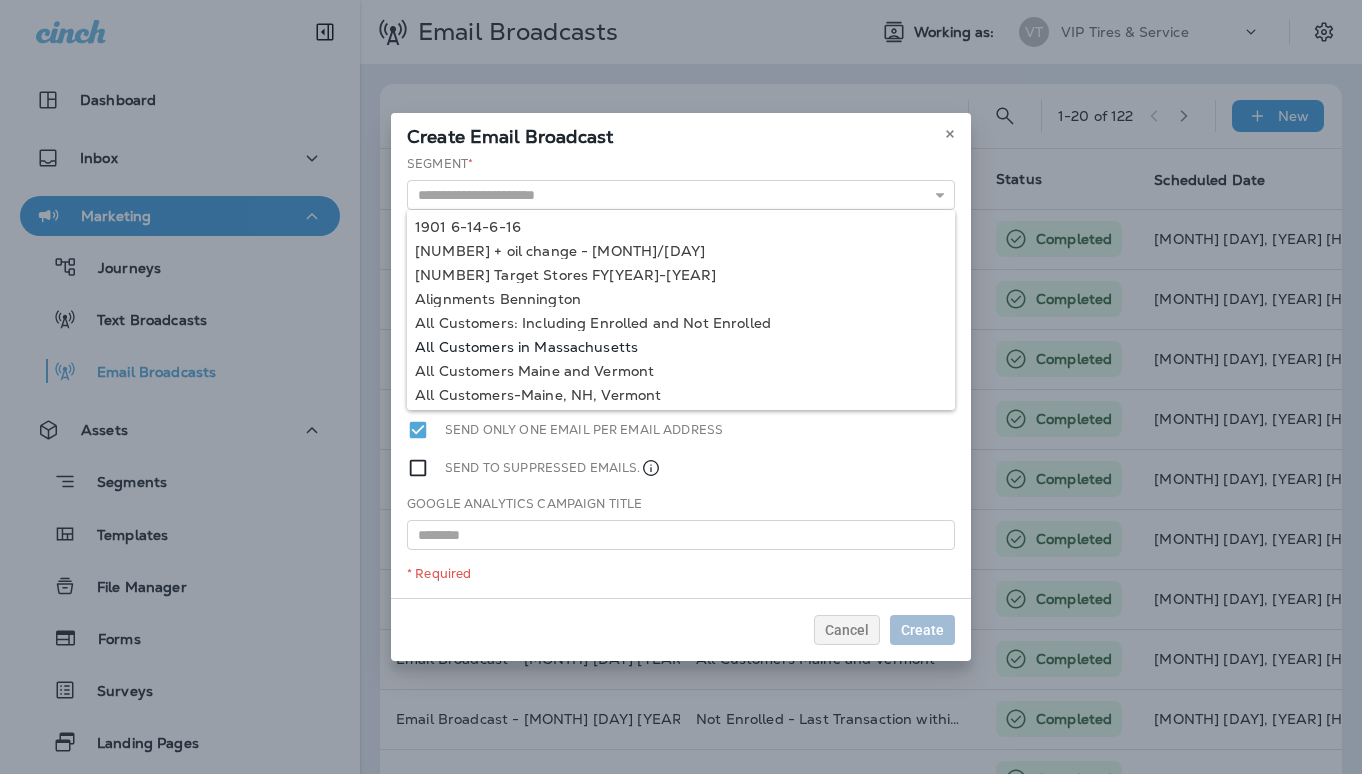 type on "**********" 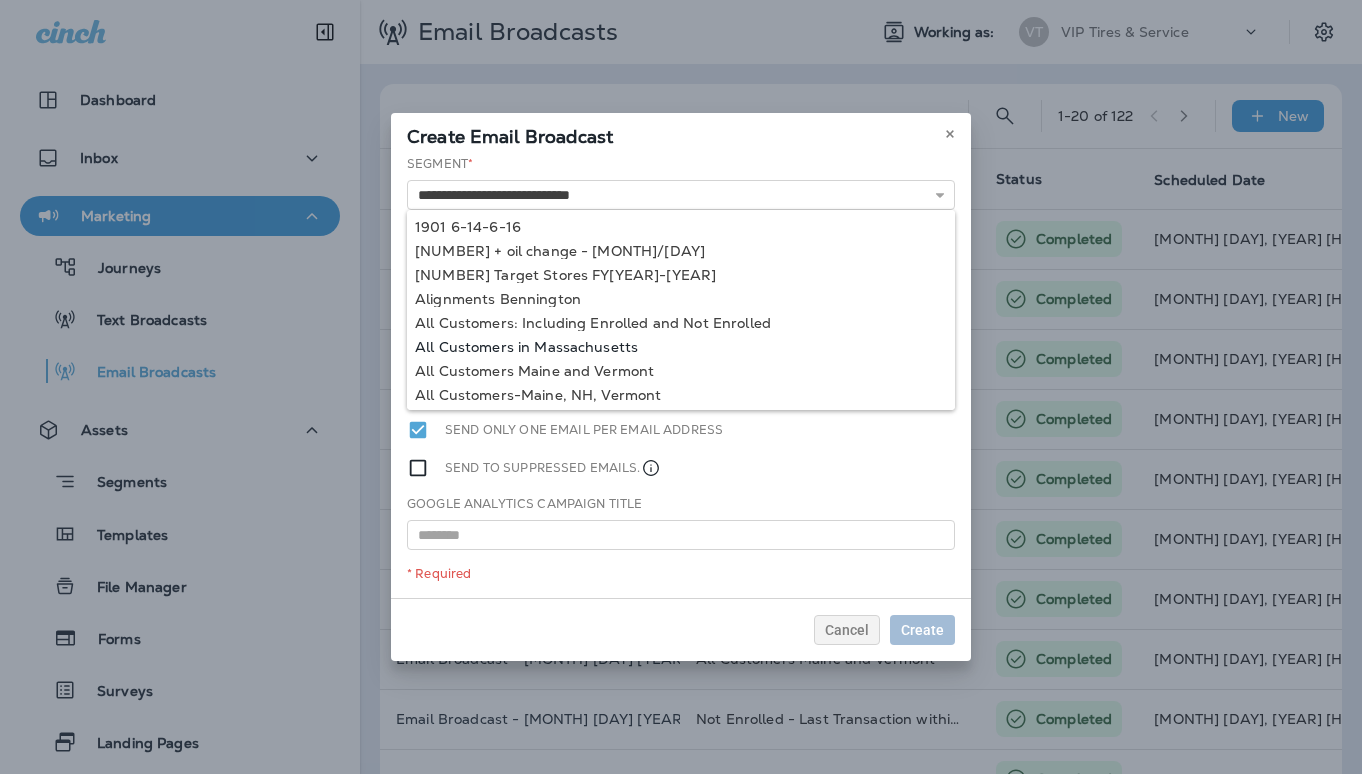click on "**********" at bounding box center [681, 376] 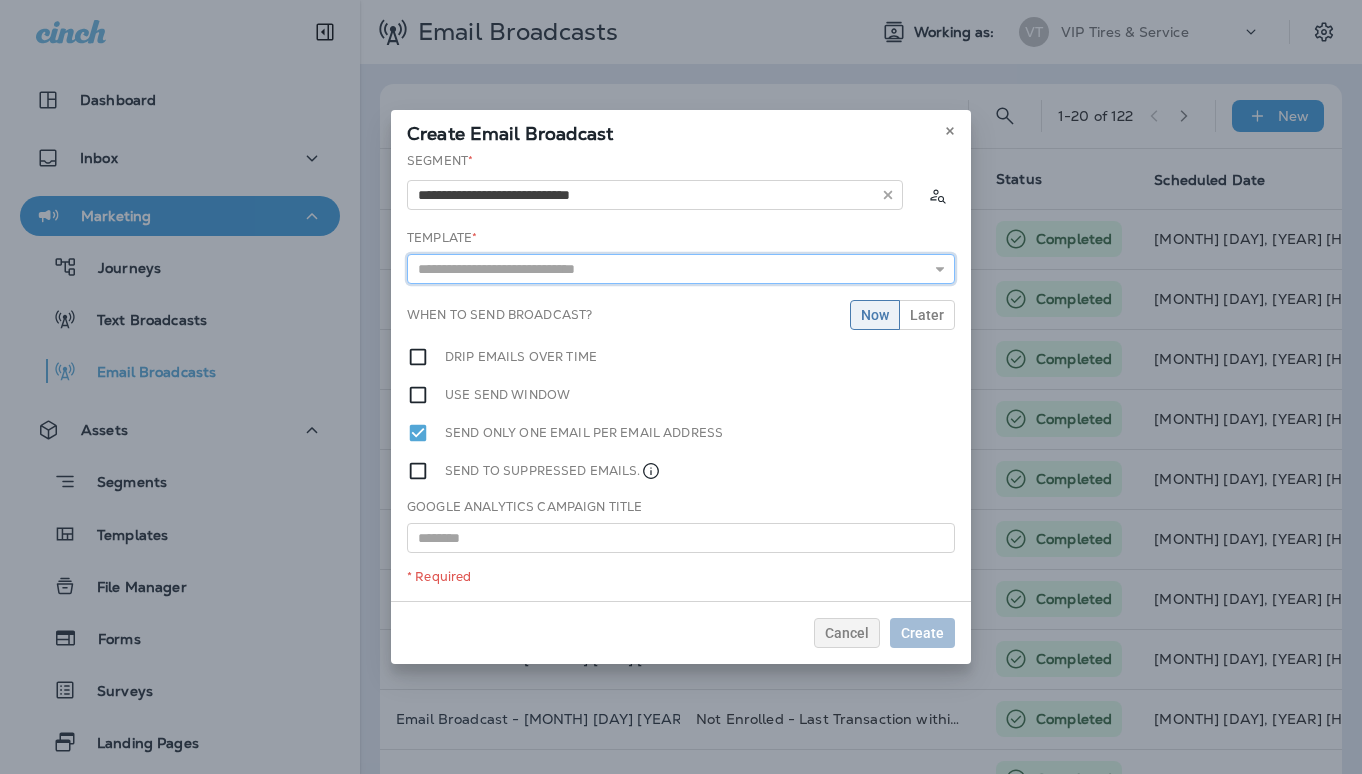 click at bounding box center [681, 269] 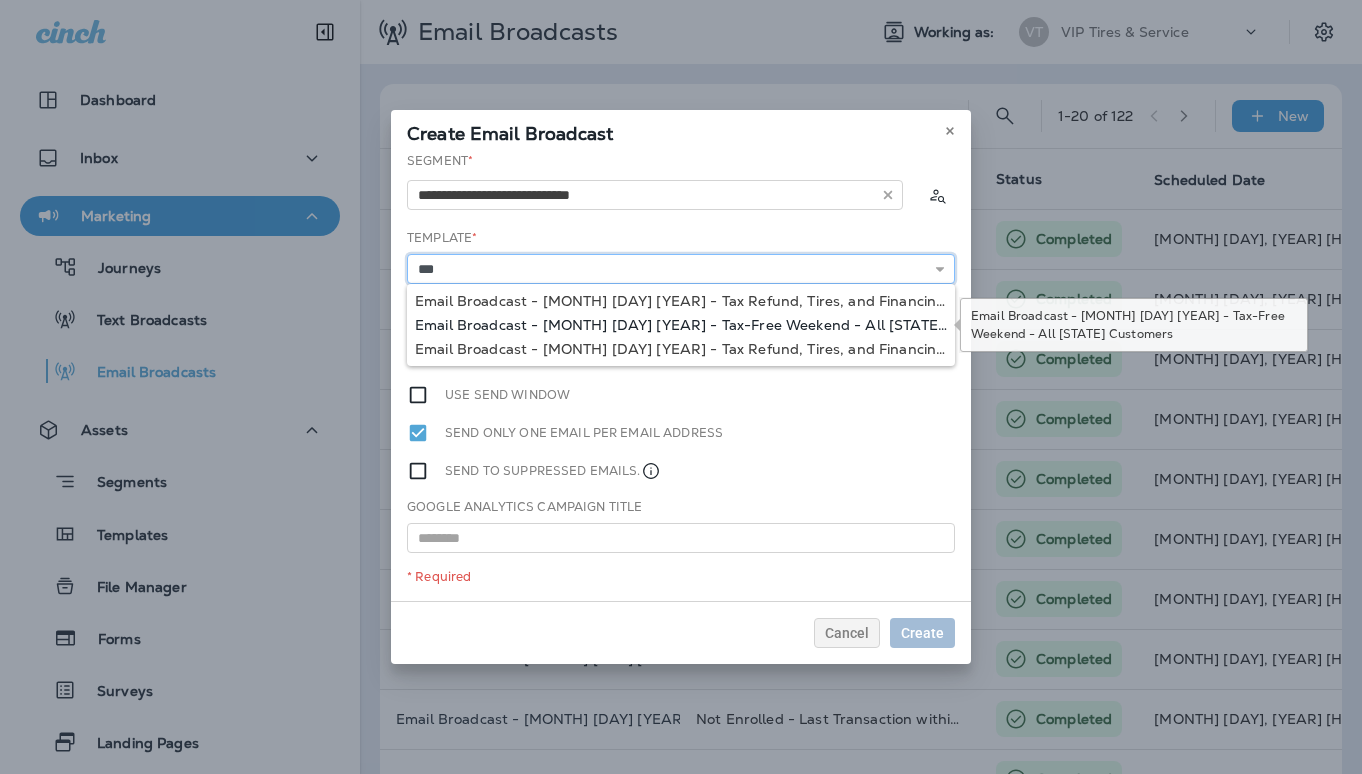 type on "**********" 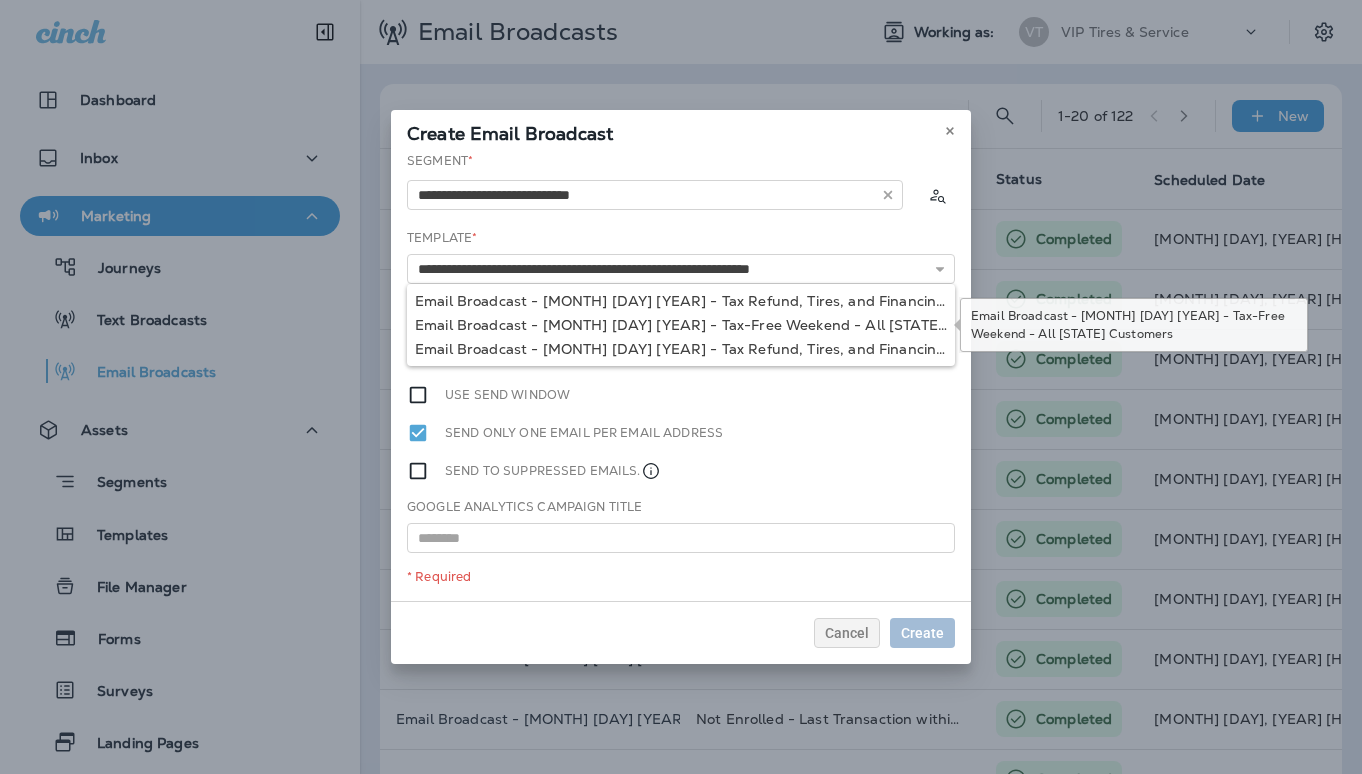 click on "**********" at bounding box center (681, 376) 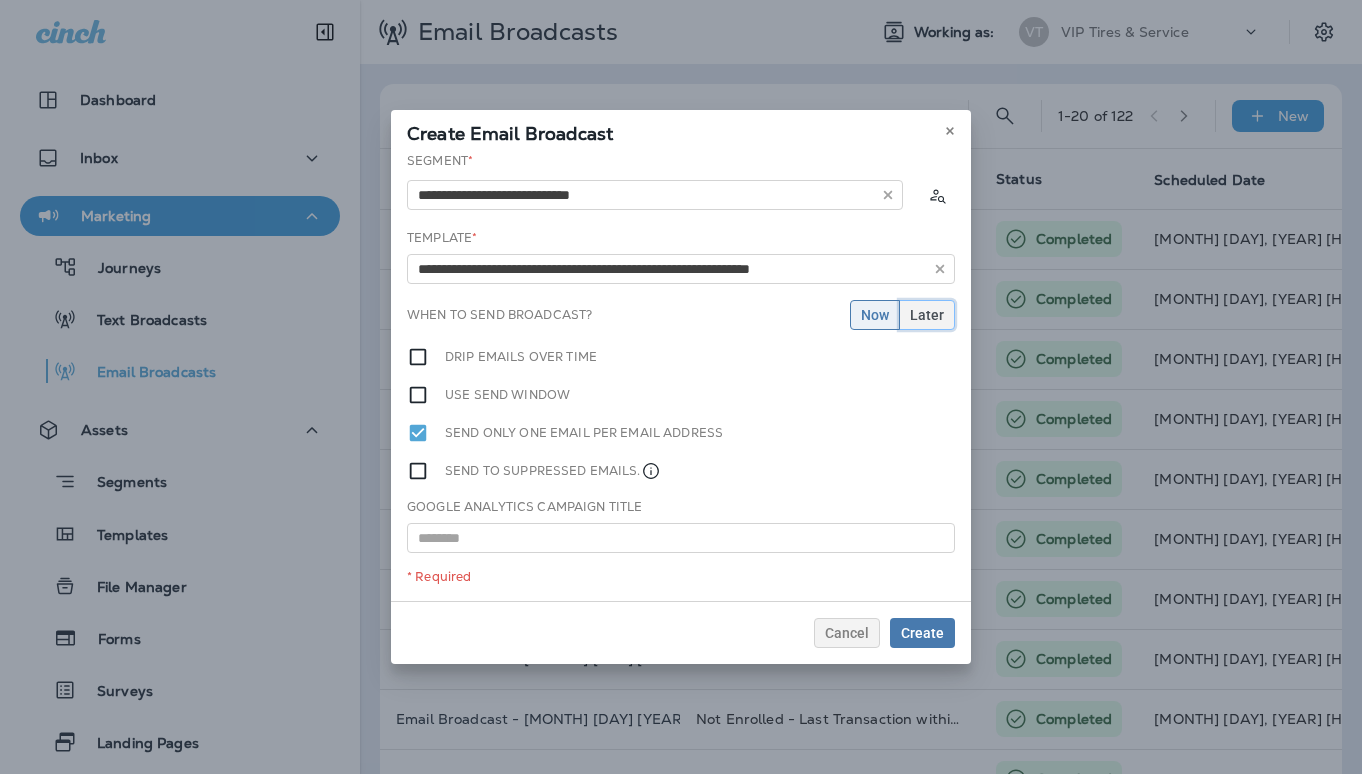 click on "Later" at bounding box center (927, 315) 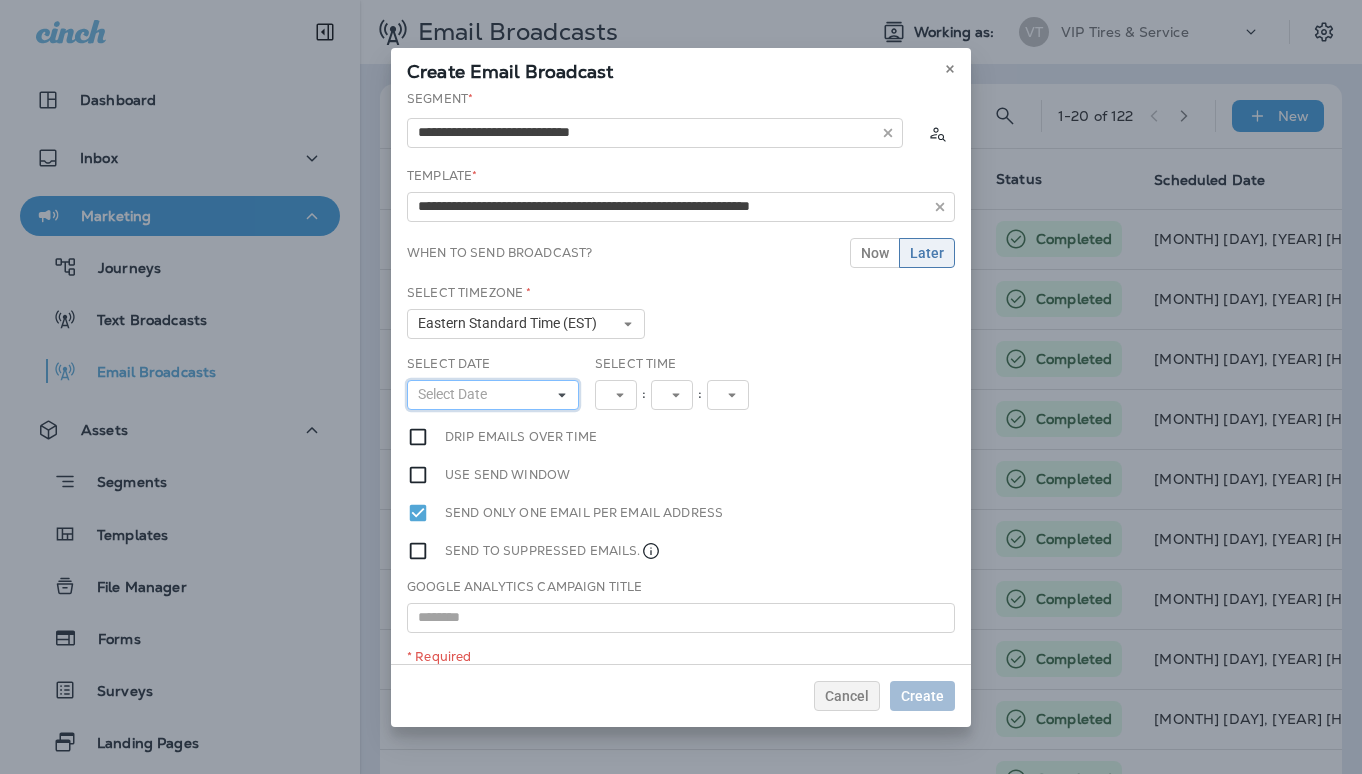 click on "Select Date" at bounding box center [456, 394] 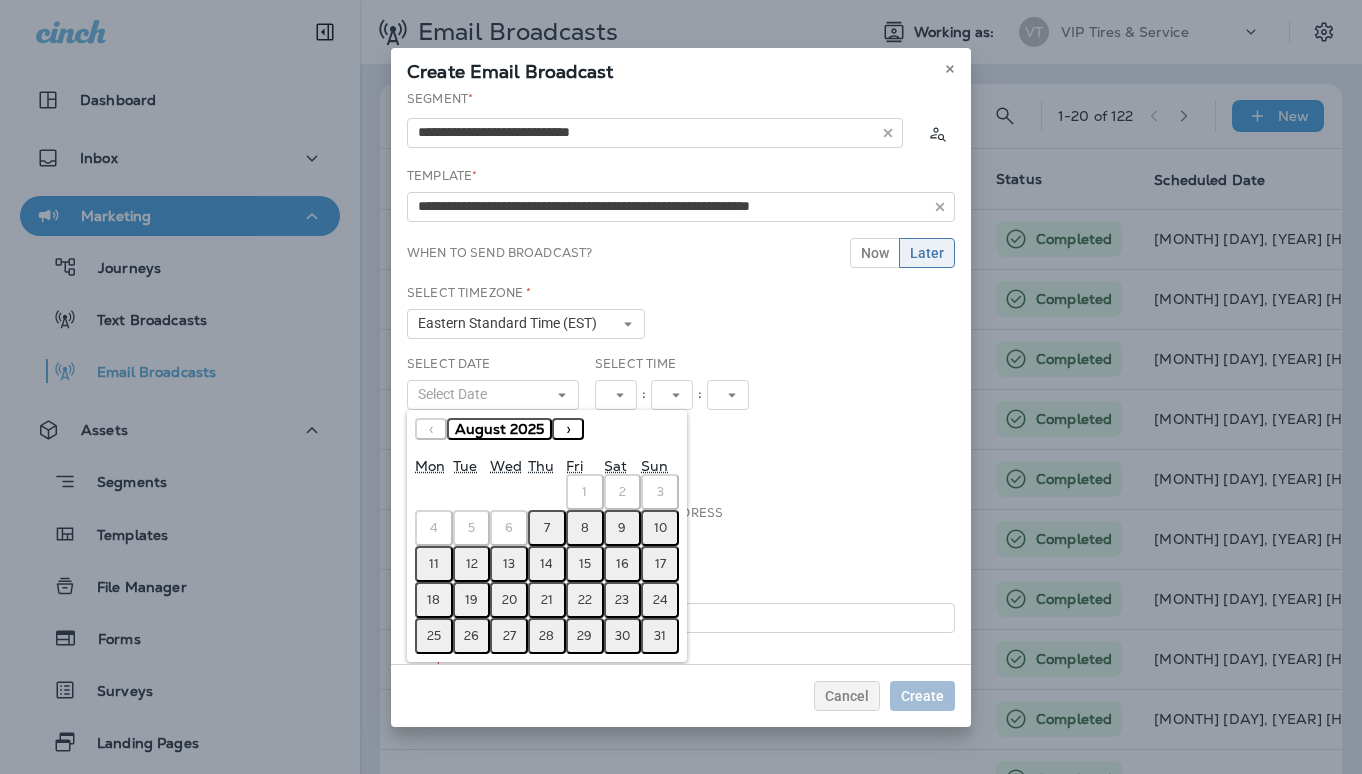 click on "8" at bounding box center (585, 528) 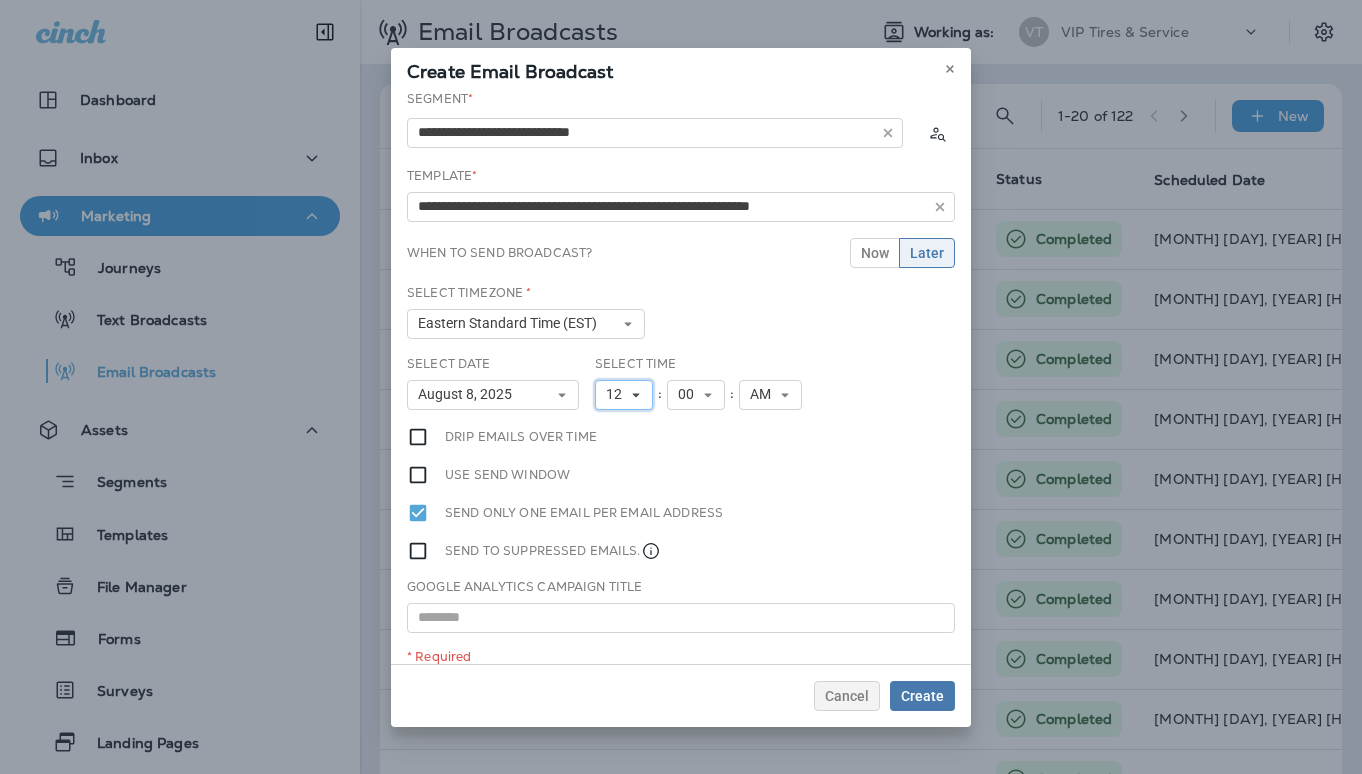 click on "12" at bounding box center [624, 395] 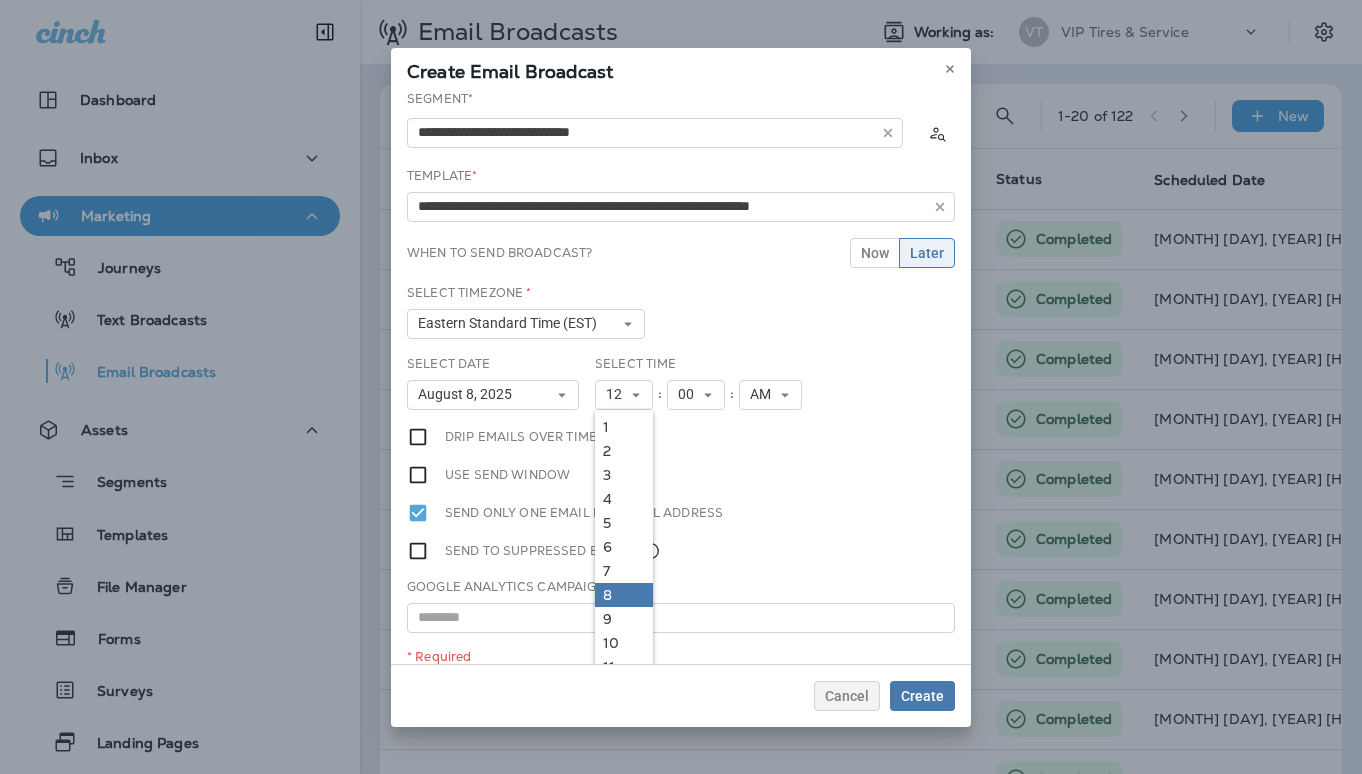 click on "8" at bounding box center (624, 595) 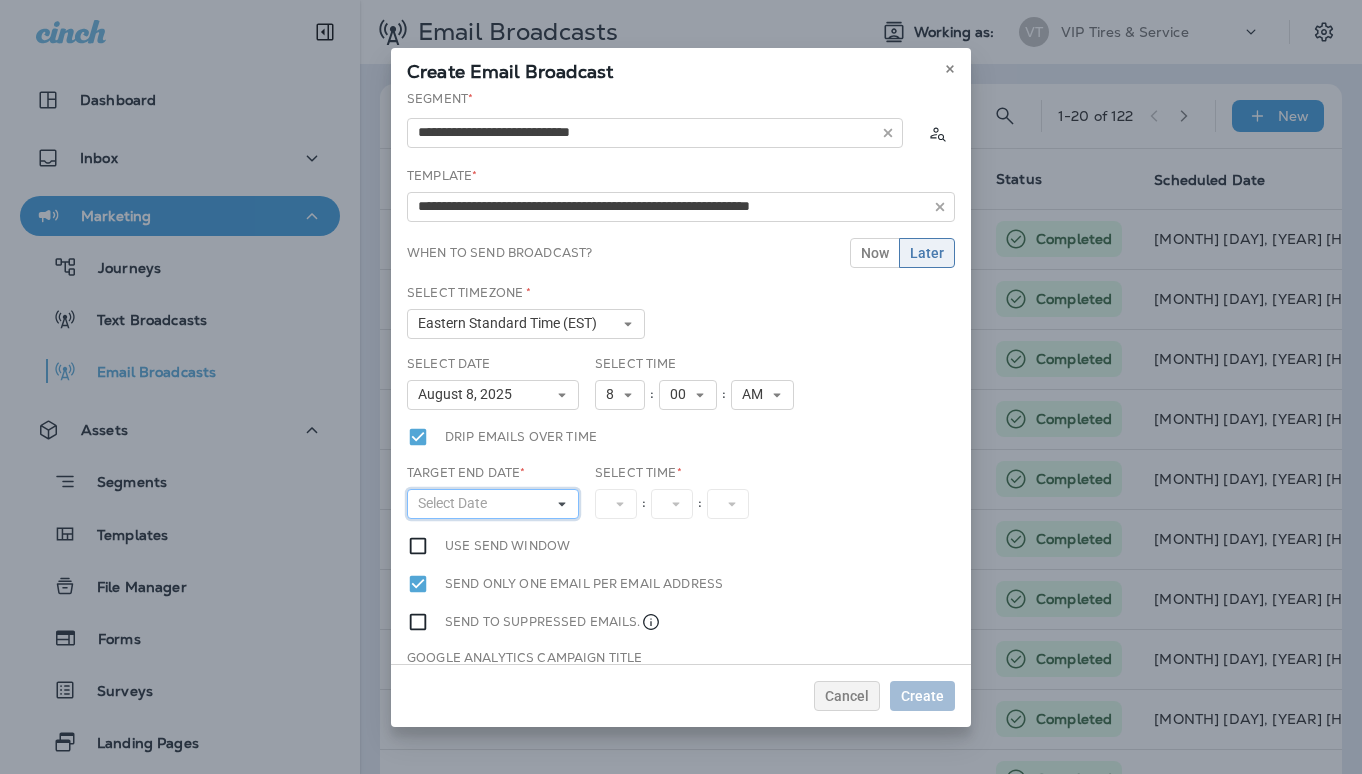 click on "Select Date" at bounding box center [456, 503] 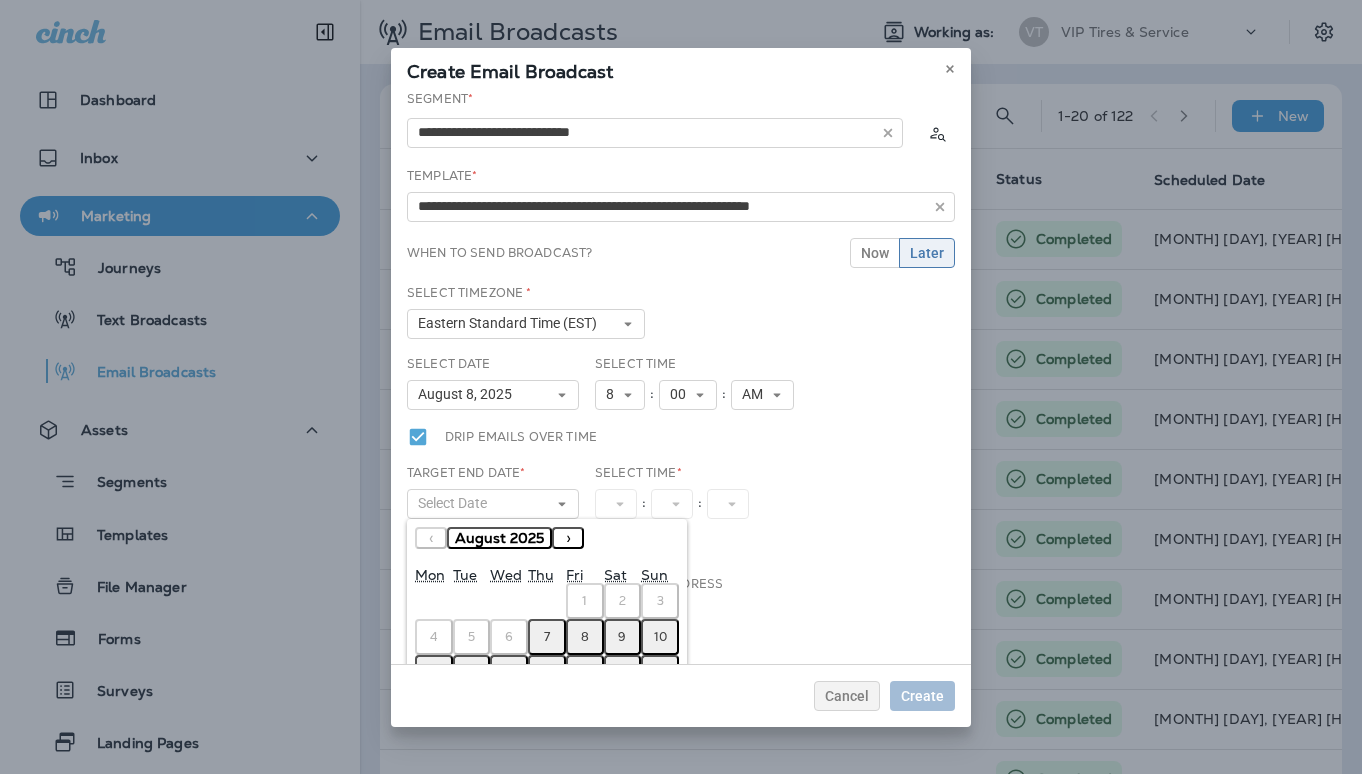 click on "8" at bounding box center [585, 637] 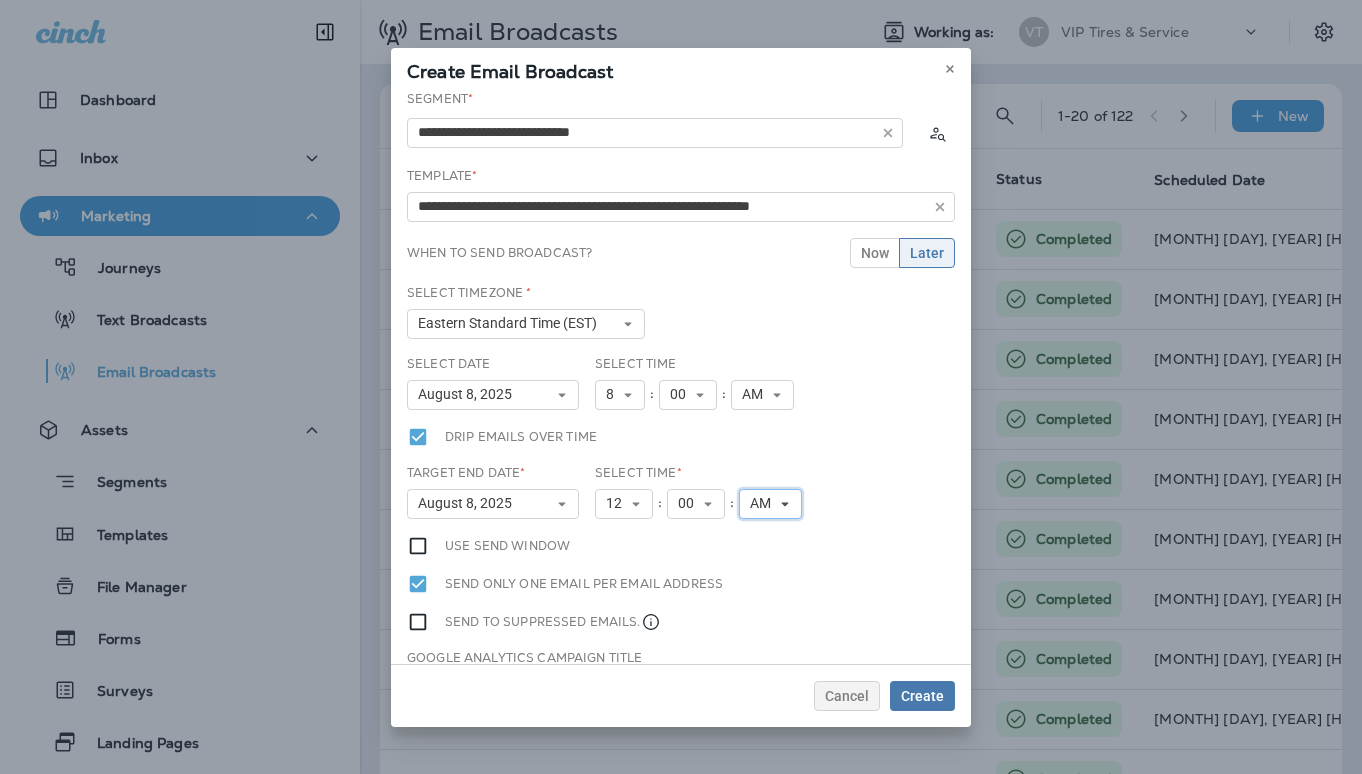 click on "AM" at bounding box center [764, 503] 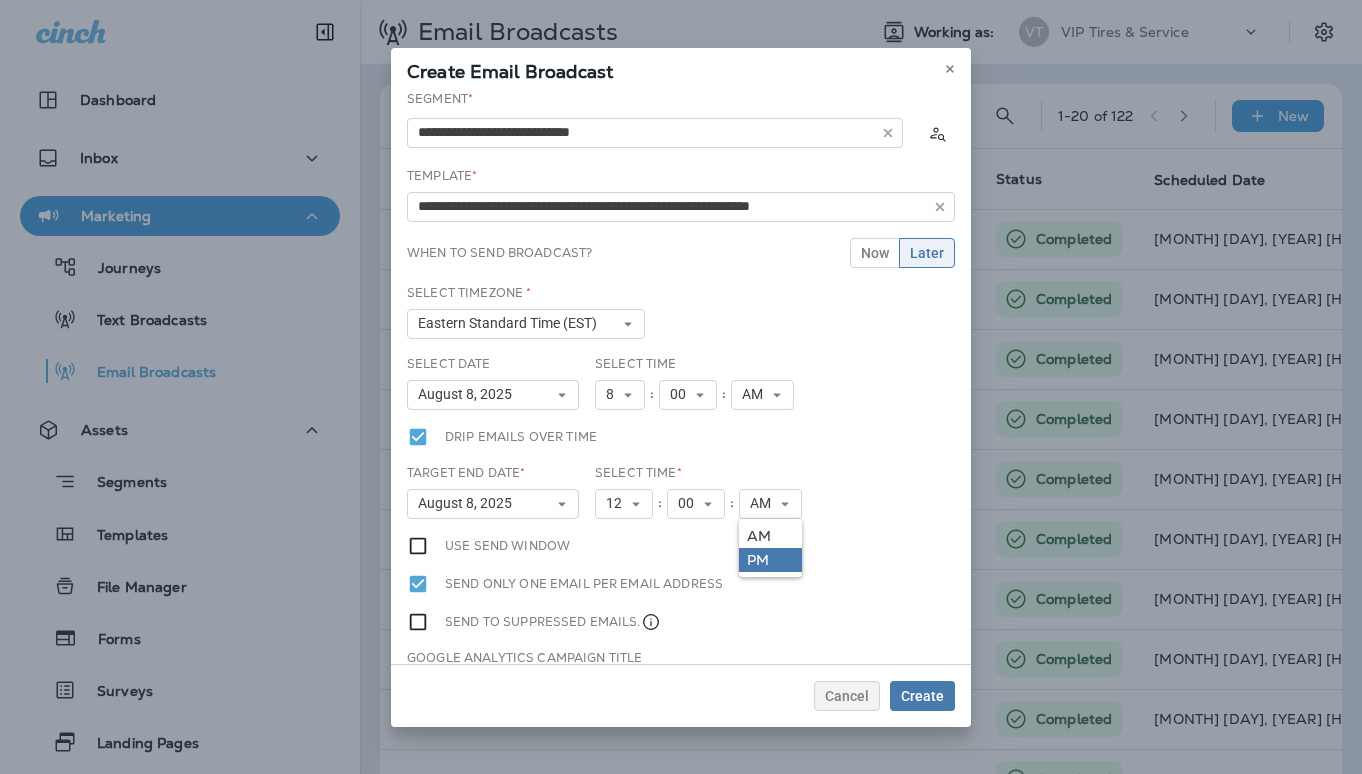 click on "PM" at bounding box center (770, 560) 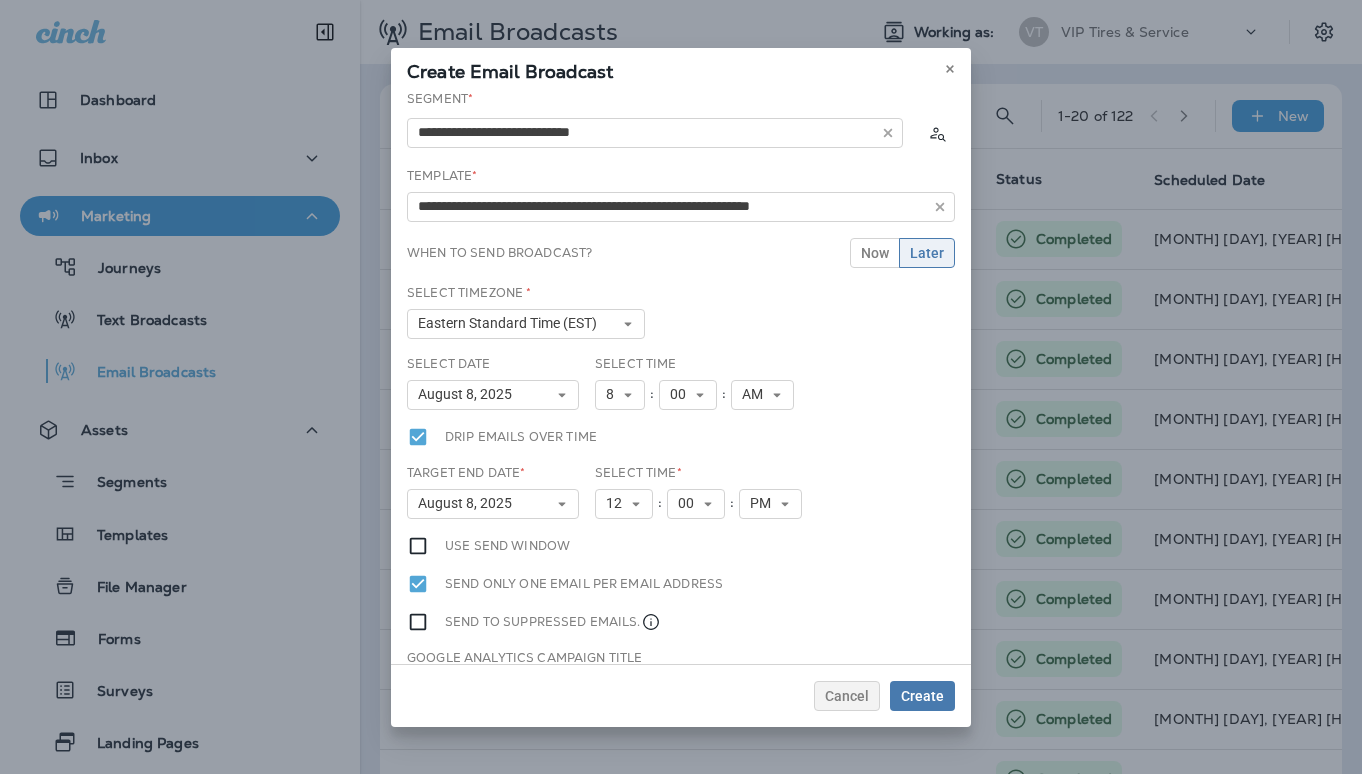click on "Target End Date  *   [MONTH], [YEAR] « ‹ [MONTH] [YEAR] › » Mon Tue Wed Thu Fri Sat Sun 1 2 3 4 5 6 7 8 9 10 11 12 13 14 15 16 17 18 19 20 21 22 23 24 25 26 27 28 29 30 31 Select Time  *   12 1 2 3 4 5 6 7 8 9 10 11 12 :   00 00 01 02 03 04 05 06 07 08 09 10 11 12 13 14 15 16 17 18 19 20 21 22 23 24 25 26 27 28 29 30 31 32 33 34 35 36 37 38 39 40 41 42 43 44 45 46 47 48 49 50 51 52 53 54 55 56 57 58 59 :   PM AM PM" at bounding box center [681, 499] 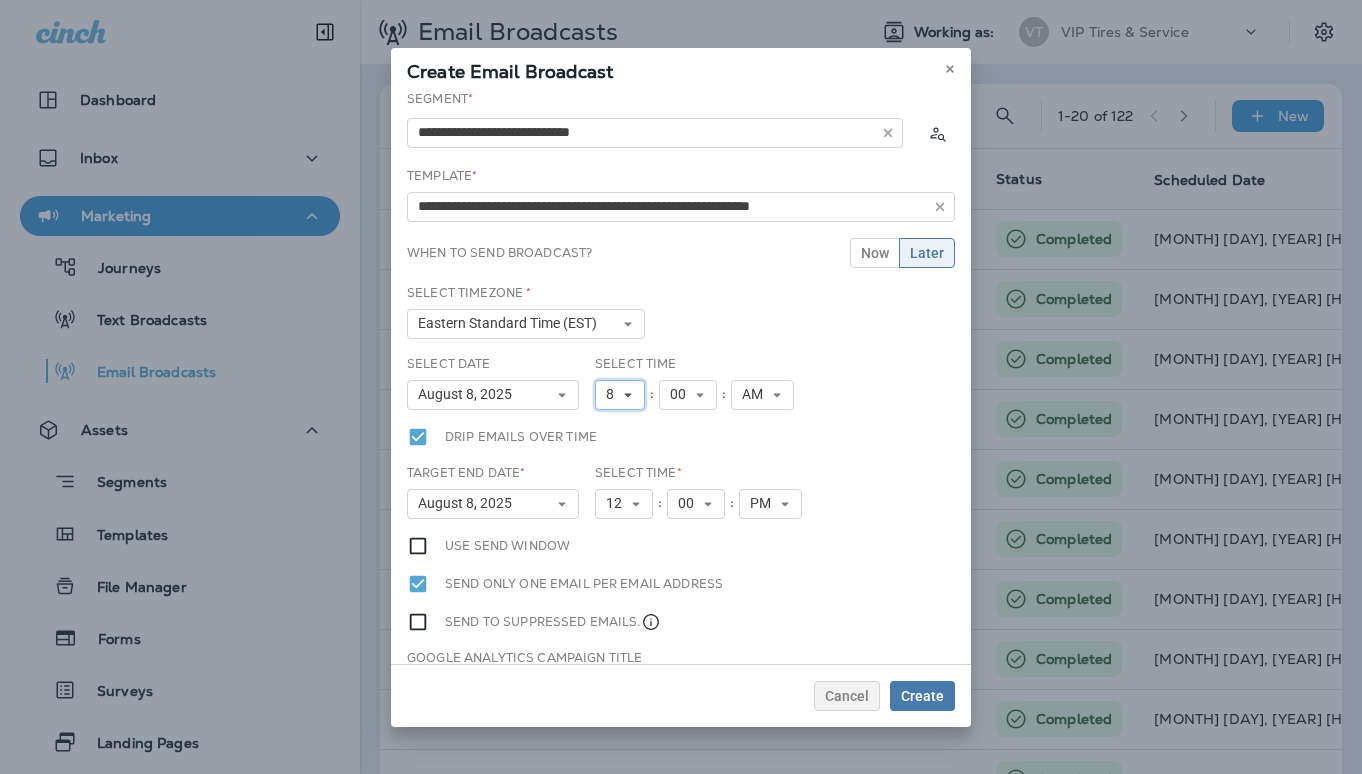click 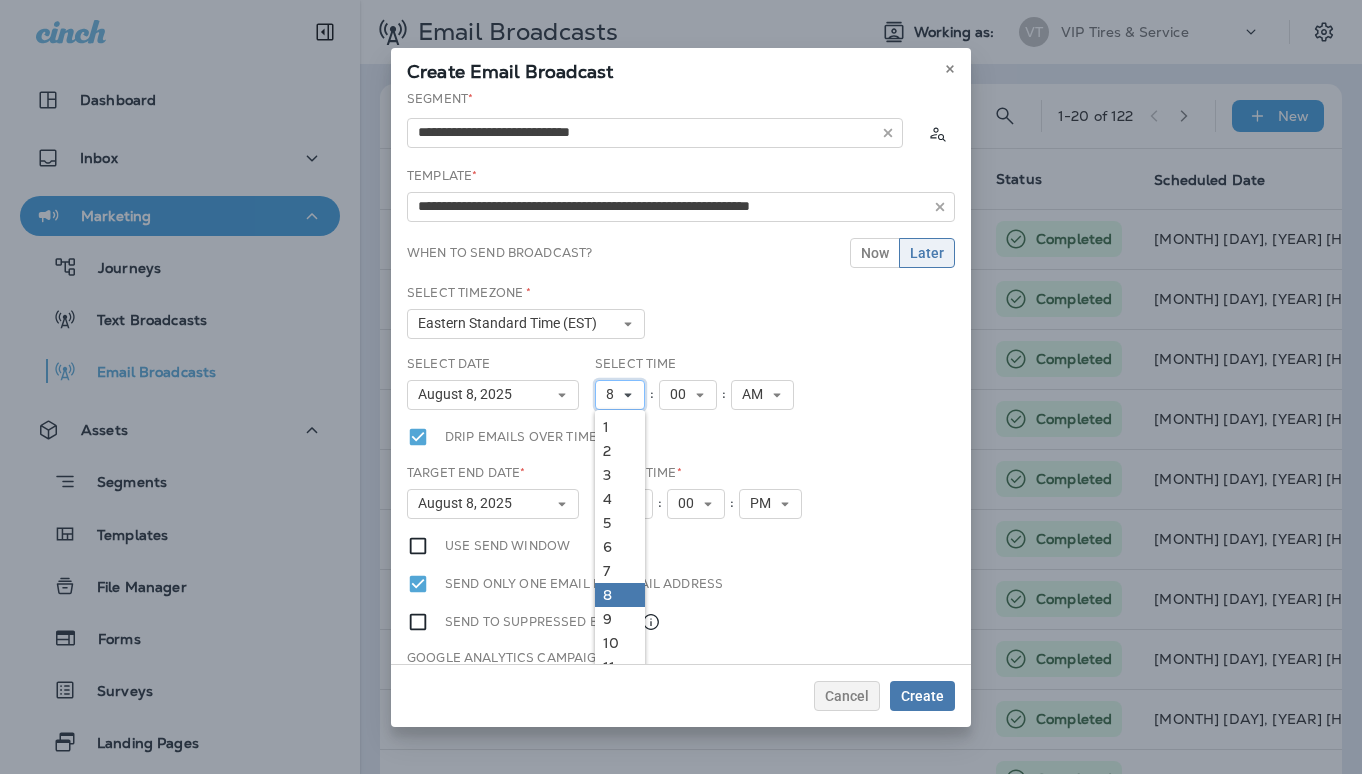 scroll, scrollTop: 18, scrollLeft: 0, axis: vertical 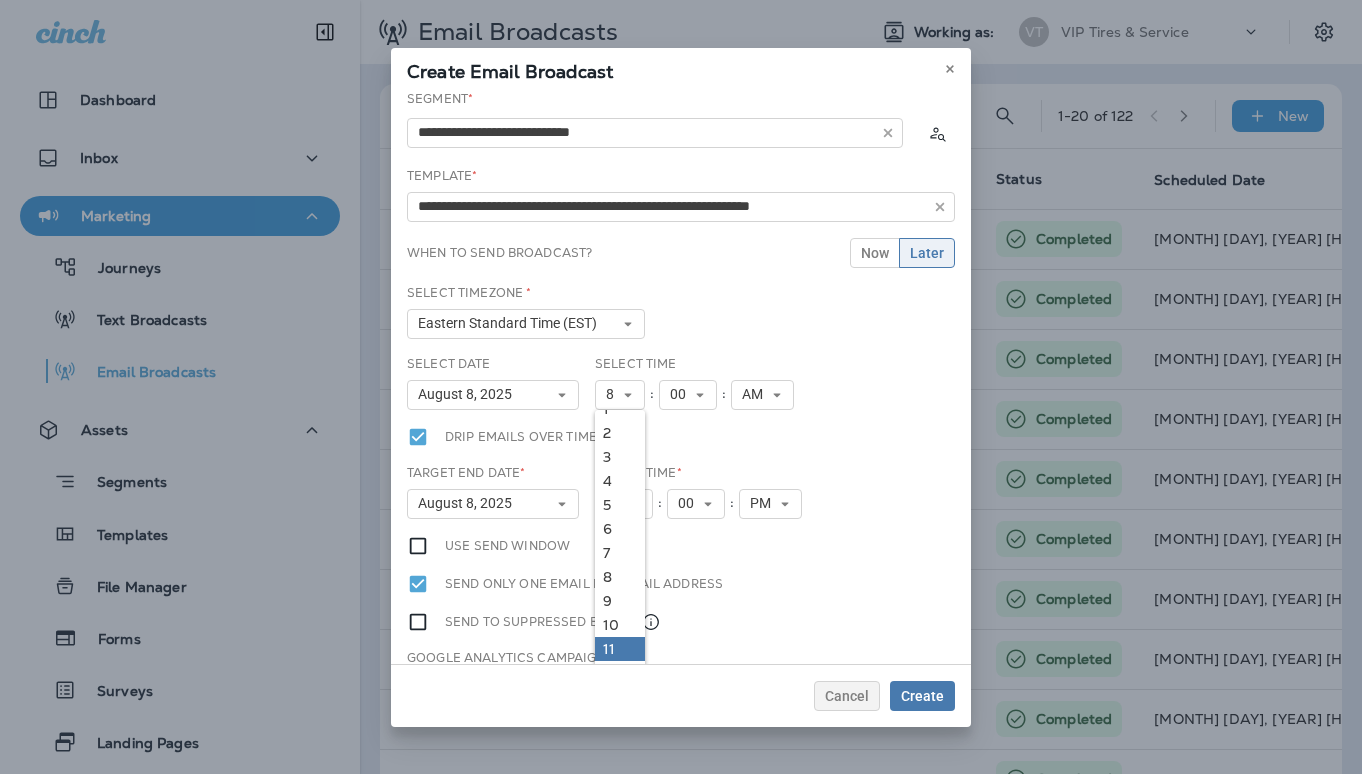 click on "11" at bounding box center (620, 649) 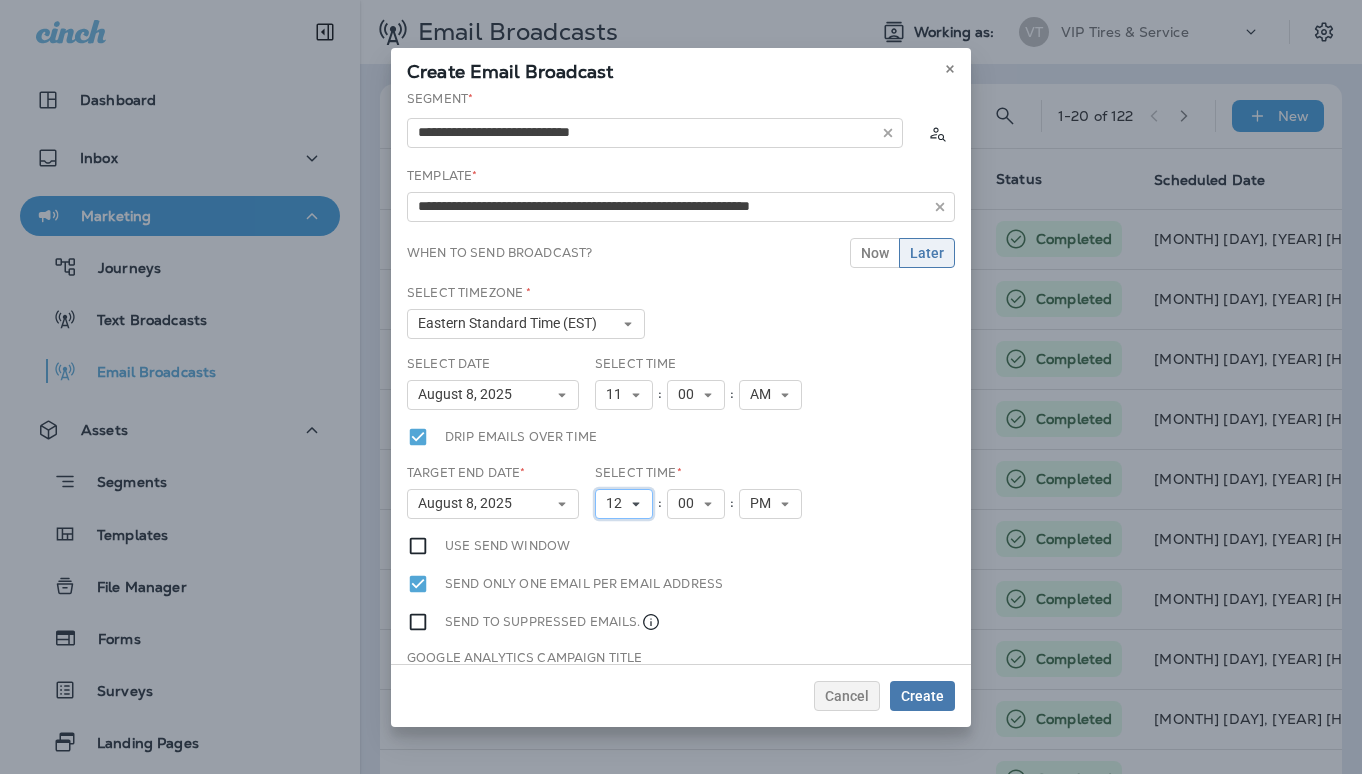 click on "12" at bounding box center [624, 504] 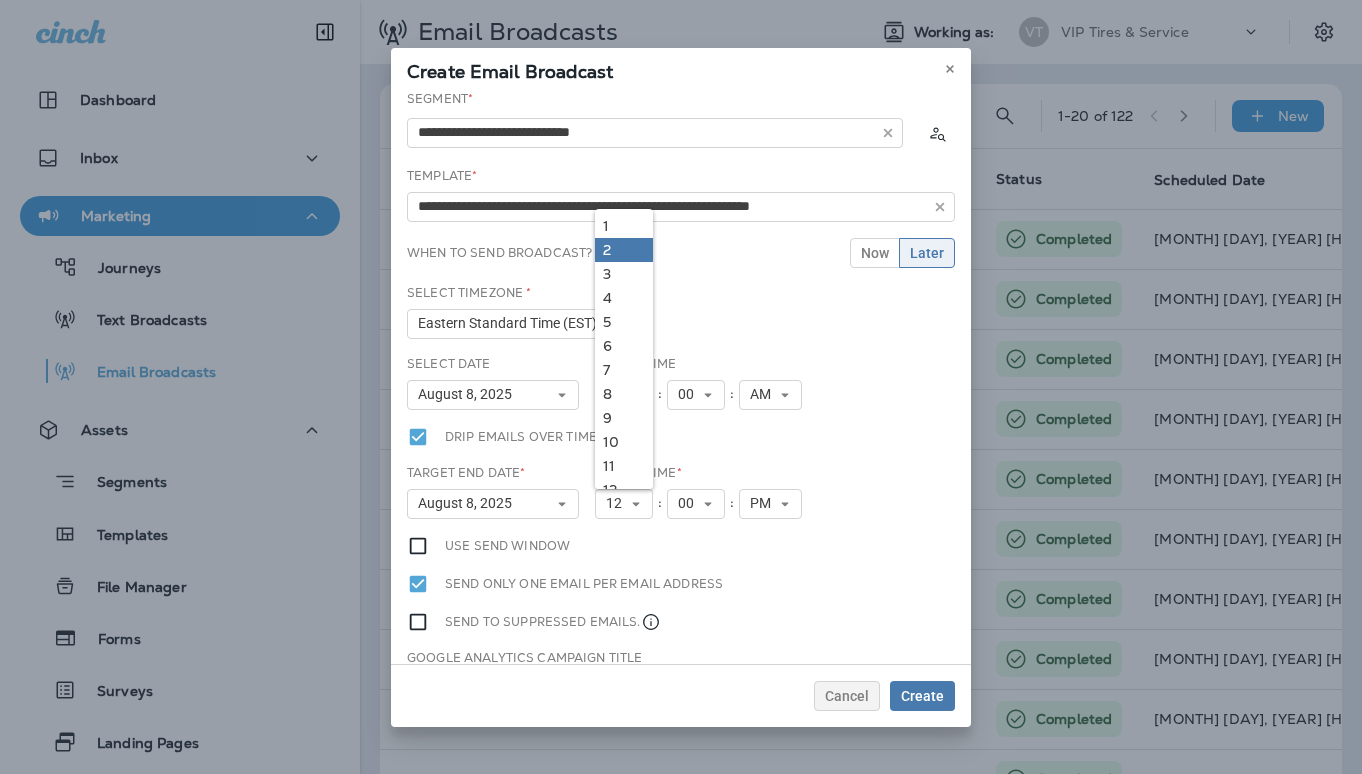 click on "2" at bounding box center [624, 250] 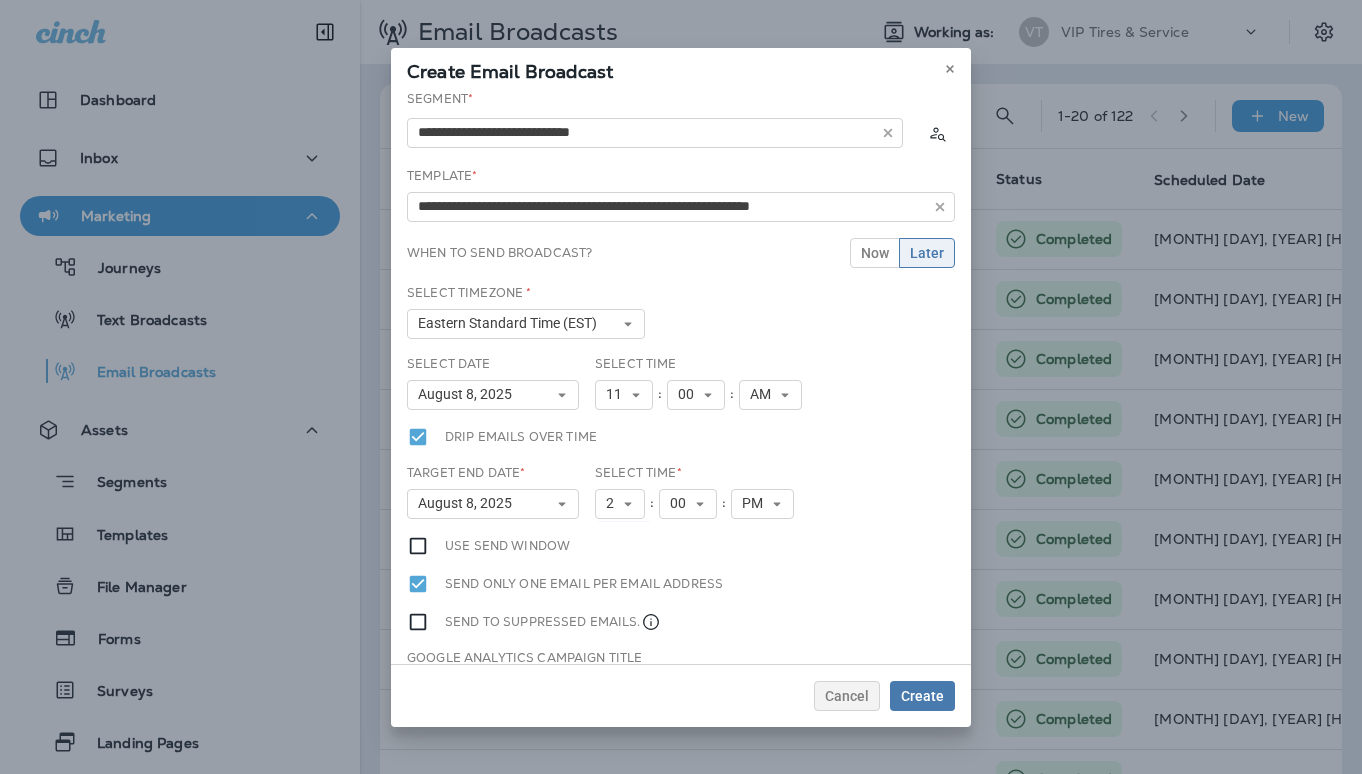 click on "Select Date   [MONTH] [DAY], [YEAR] « ‹ [MONTH] [YEAR] › » Mon Tue Wed Thu Fri Sat Sun 1 2 3 4 5 6 7 8 9 10 11 12 13 14 15 16 17 18 19 20 21 22 23 24 25 26 27 28 29 30 31 Select Time   11 1 2 3 4 5 6 7 8 9 10 11 12 :   00 00 01 02 03 04 05 06 07 08 09 10 11 12 13 14 15 16 17 18 19 20 21 22 23 24 25 26 27 28 29 30 31 32 33 34 35 36 37 38 39 40 41 42 43 44 45 46 47 48 49 50 51 52 53 54 55 56 57 58 59 :   AM AM PM" at bounding box center [681, 390] 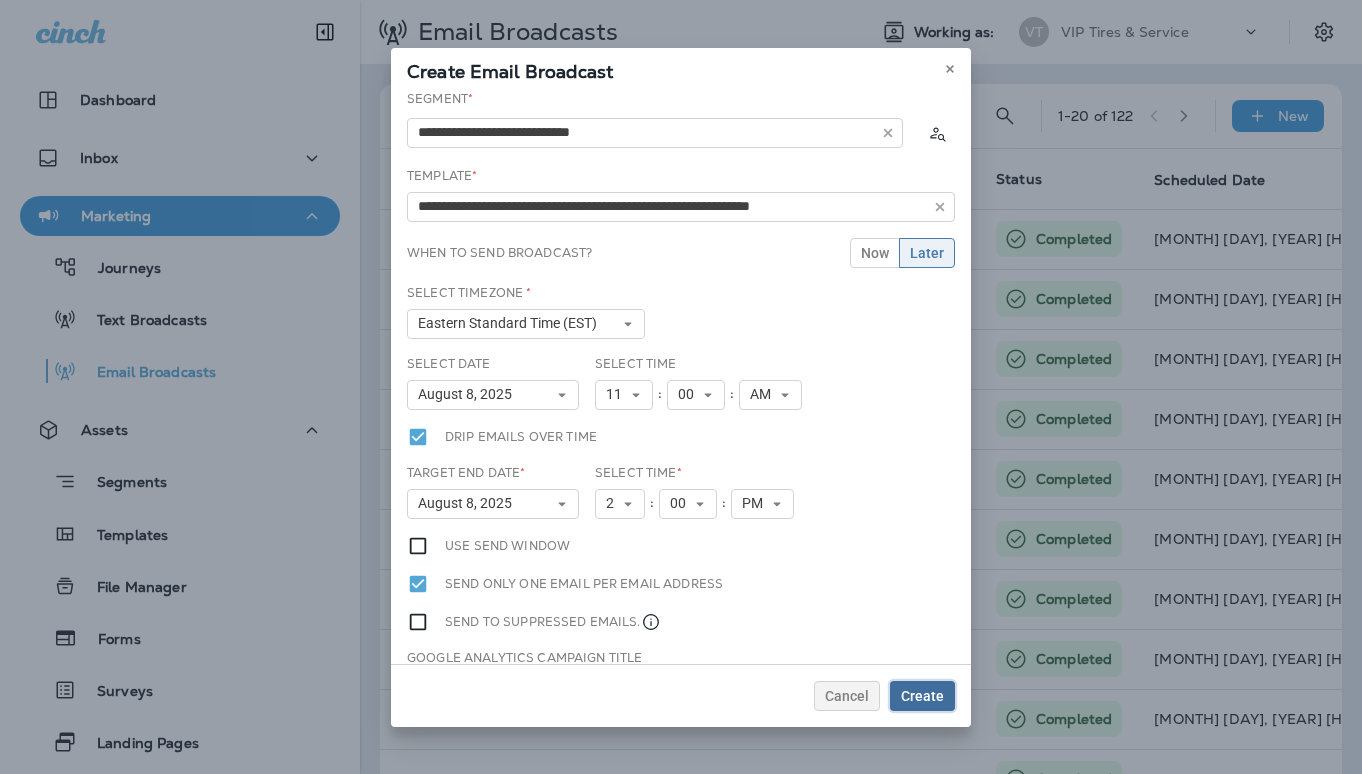 click on "Create" at bounding box center (922, 696) 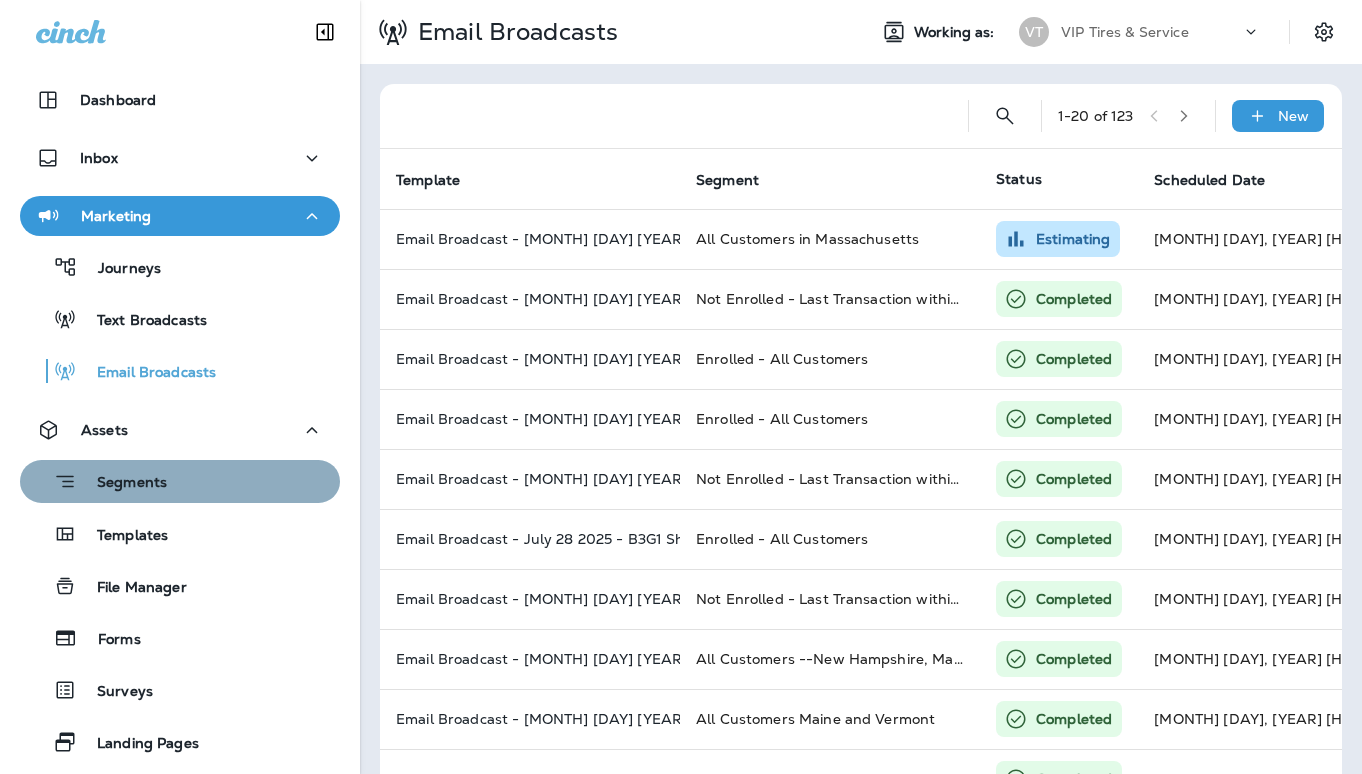 click on "Segments" at bounding box center [122, 484] 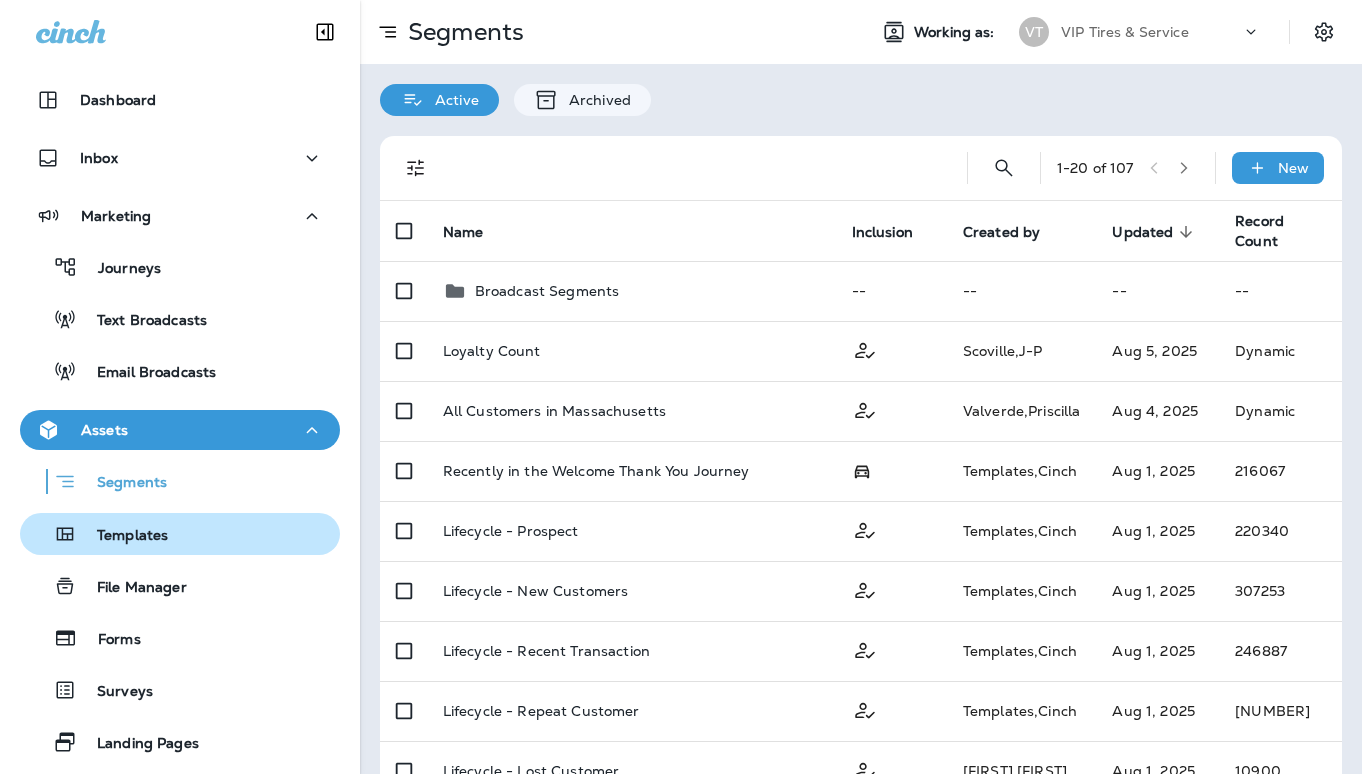 click on "Templates" at bounding box center (122, 536) 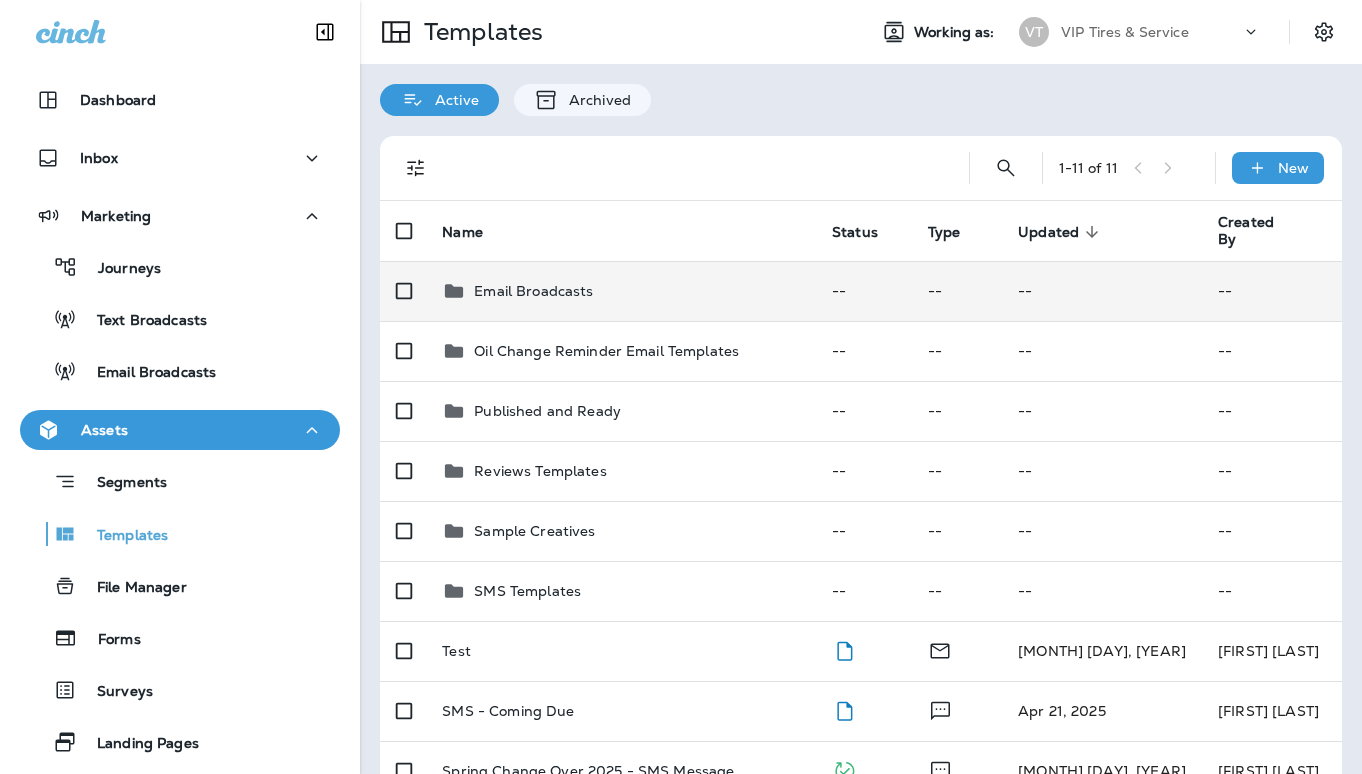 click on "Email Broadcasts" at bounding box center (533, 291) 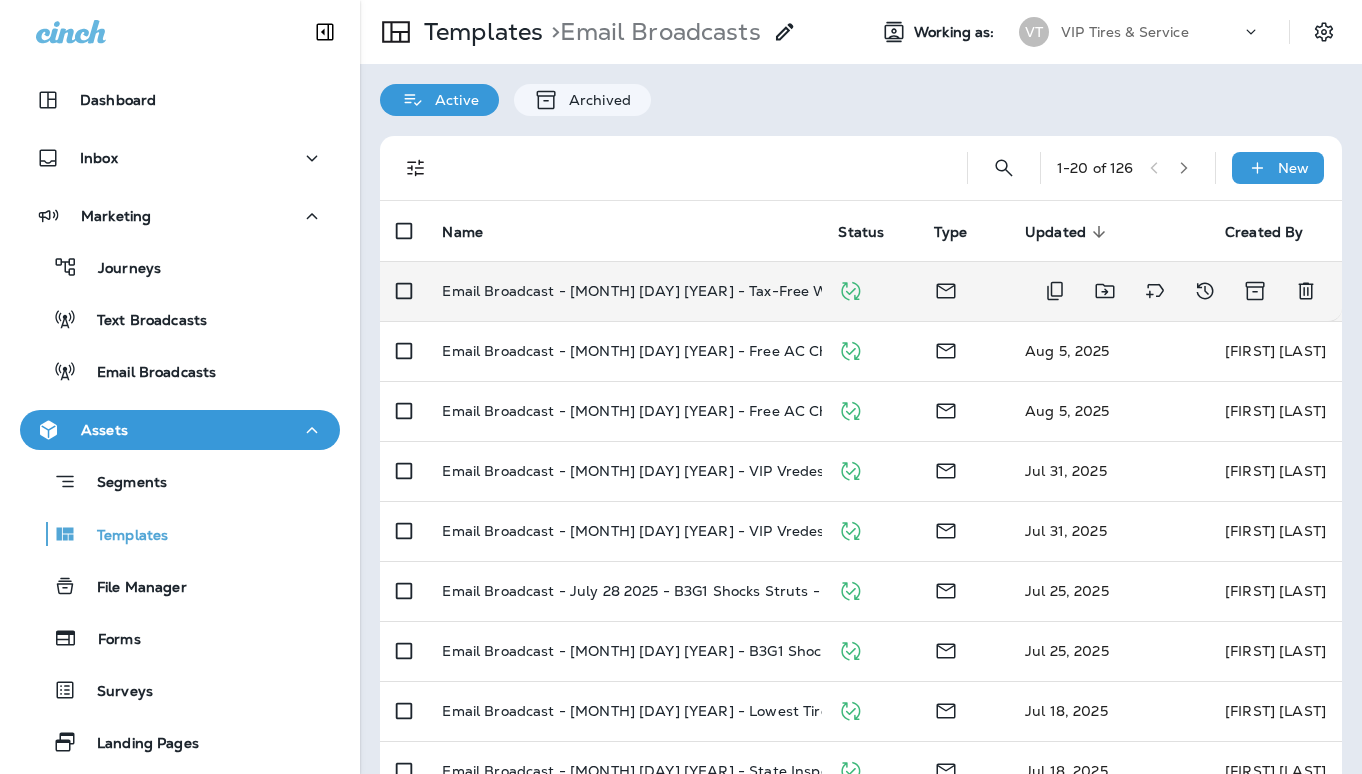 click on "Email Broadcast - [MONTH] [DAY] [YEAR] - Tax-Free Weekend - All [STATE] Customers" at bounding box center (624, 291) 